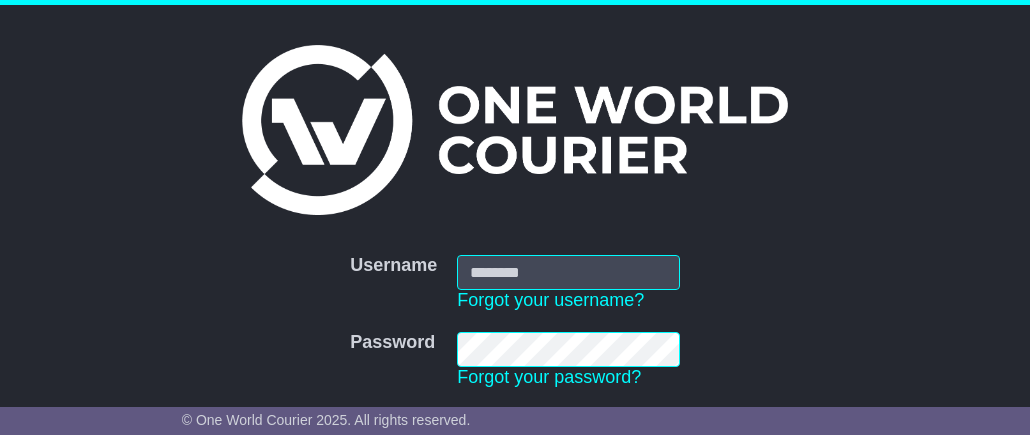 scroll, scrollTop: 168, scrollLeft: 0, axis: vertical 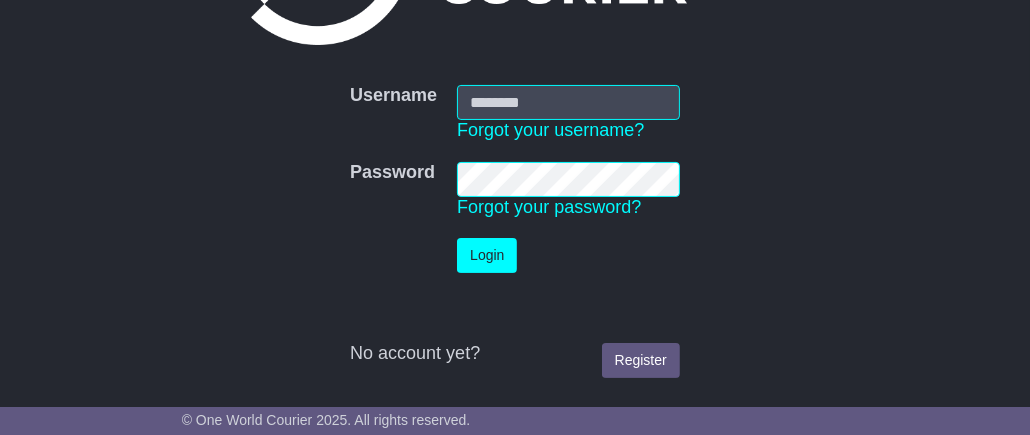 type on "**********" 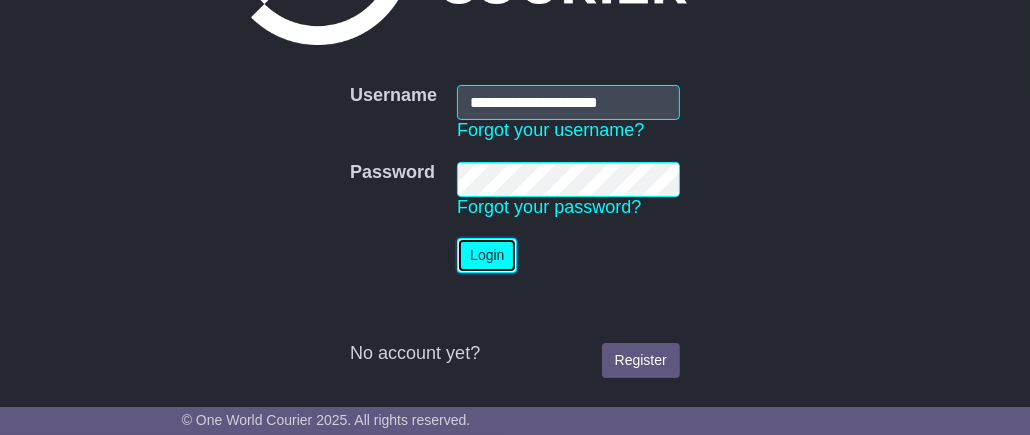 click on "Login" at bounding box center [487, 255] 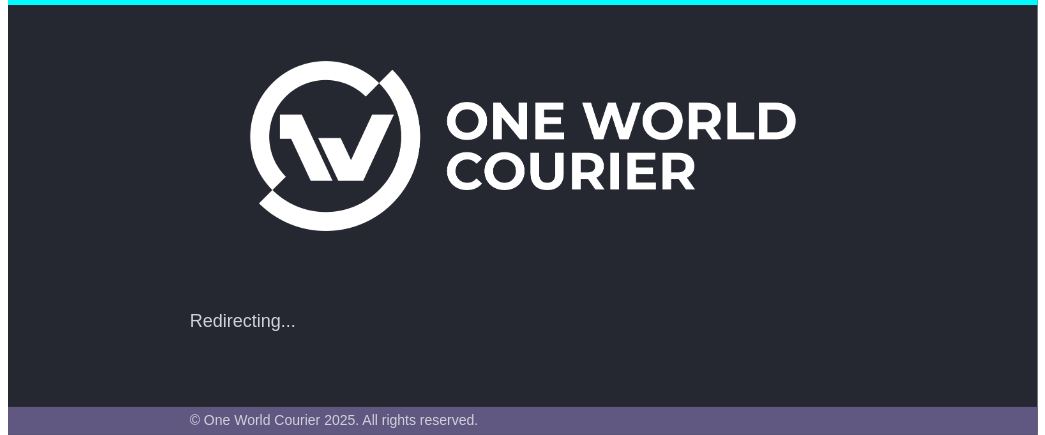 scroll, scrollTop: 0, scrollLeft: 0, axis: both 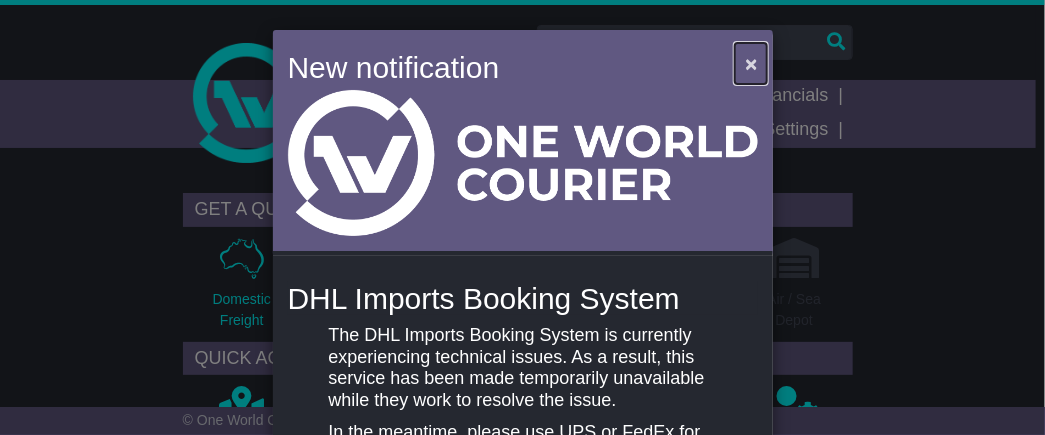 click on "×" at bounding box center (751, 63) 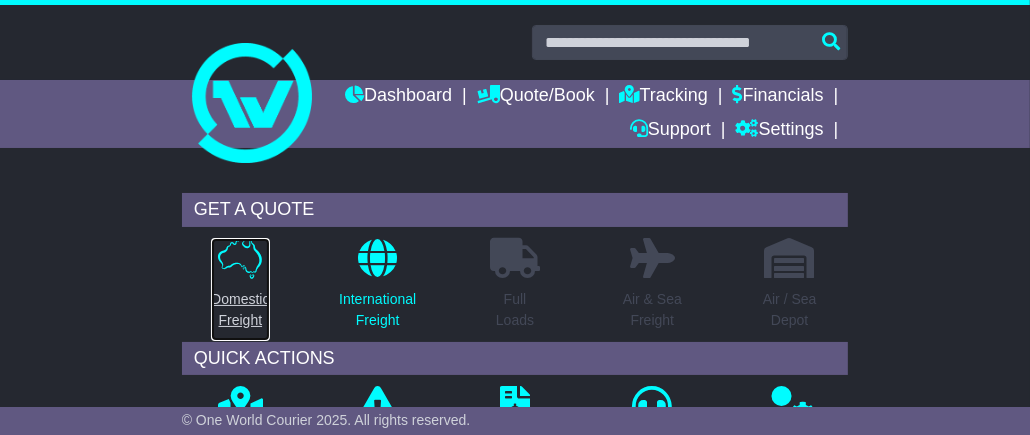 click on "Domestic Freight" at bounding box center [240, 310] 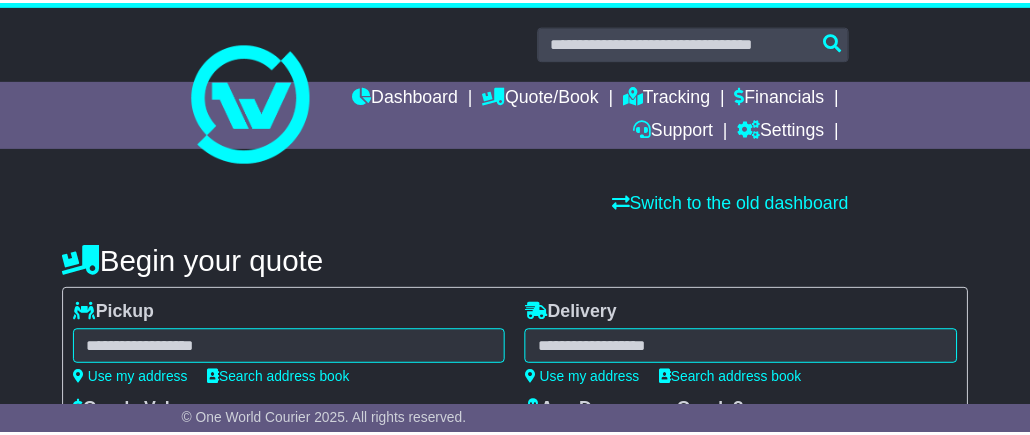 scroll, scrollTop: 0, scrollLeft: 0, axis: both 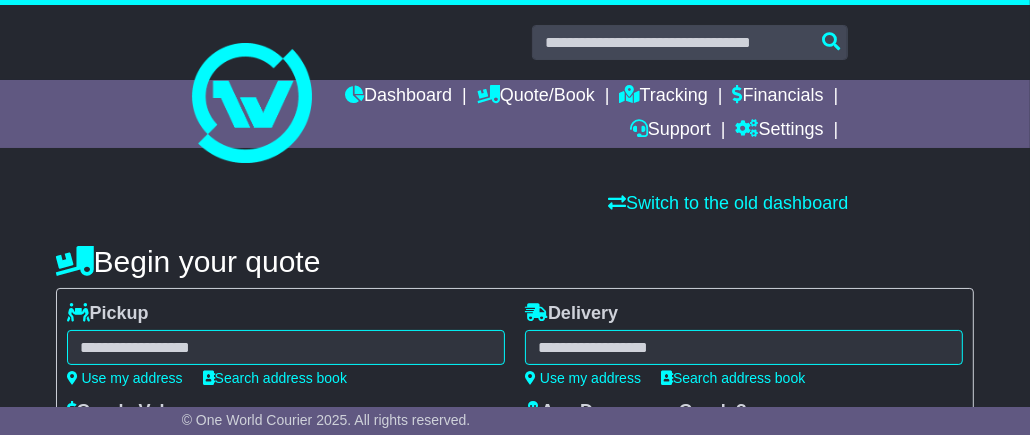 select 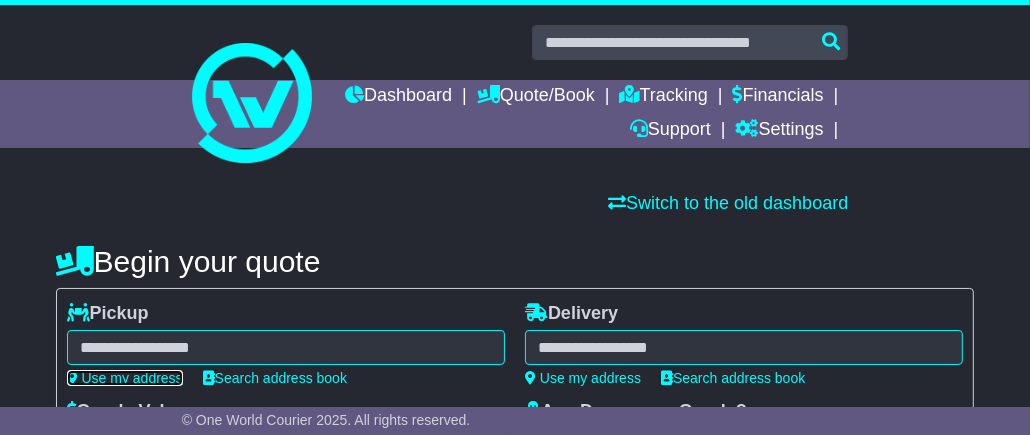 click on "Use my address" at bounding box center (125, 378) 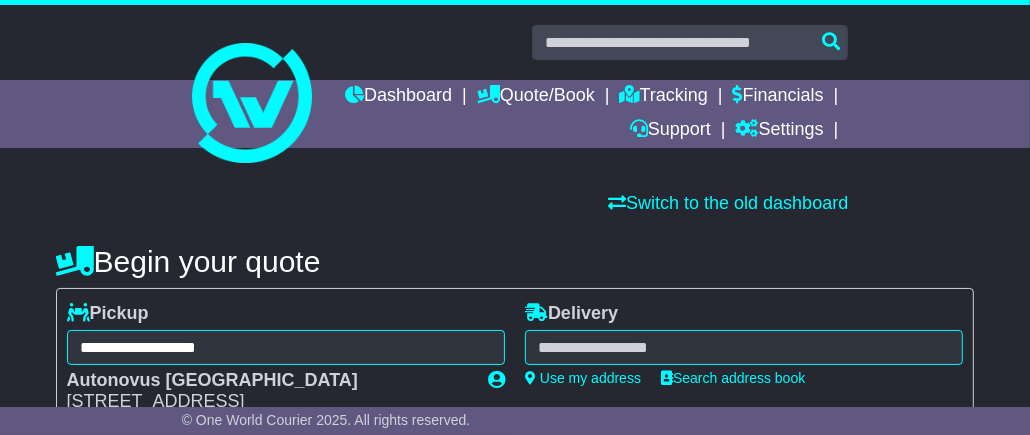 click at bounding box center (744, 347) 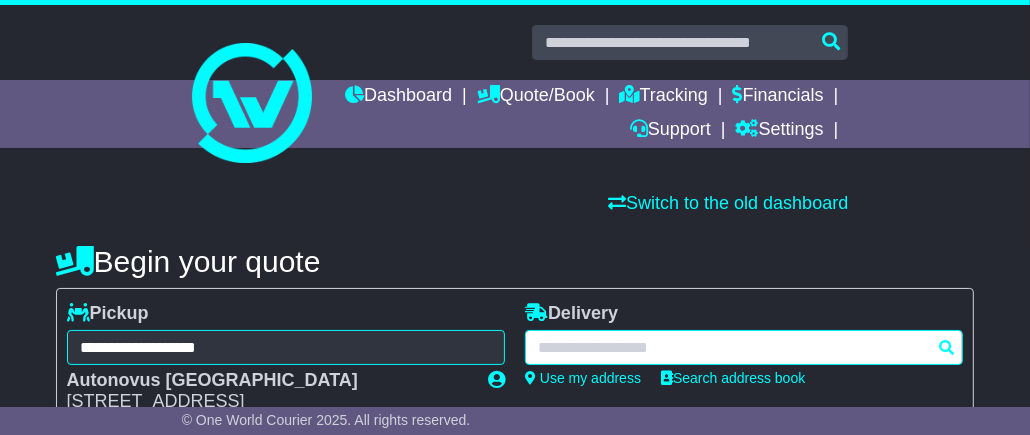 type on "*" 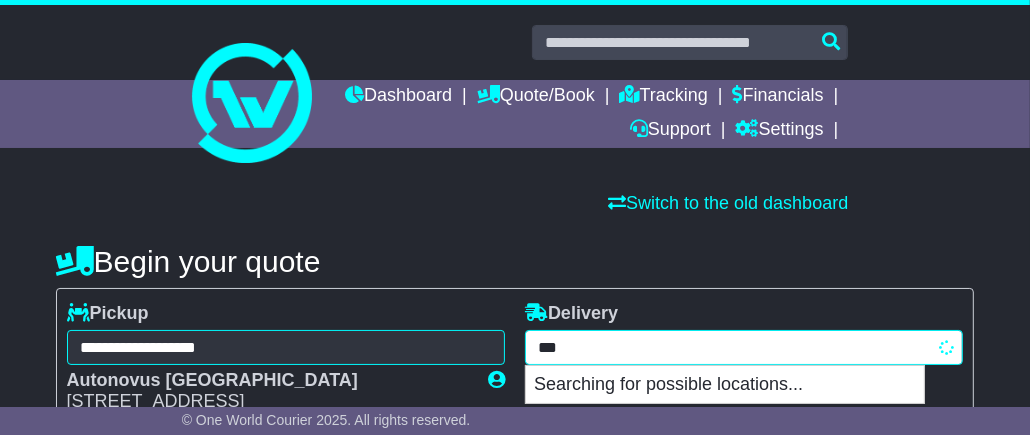 type on "****" 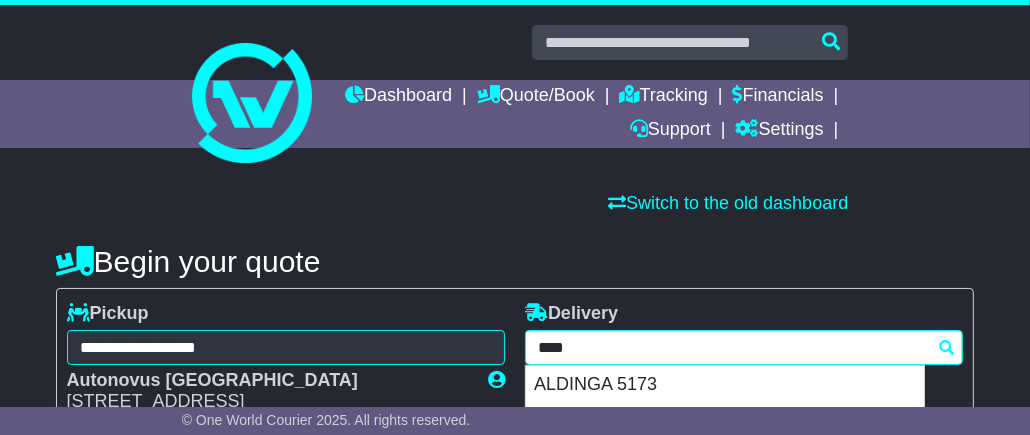 click on "**** 5173 ALDINGA 5173 ALDINGA BEACH 5173 PORT WILLUNGA 5173" at bounding box center (744, 347) 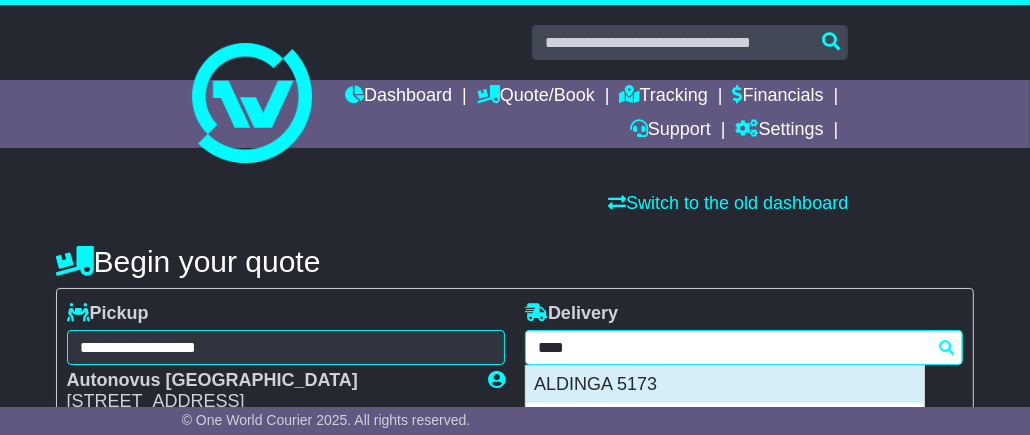 click on "ALDINGA 5173" at bounding box center (725, 385) 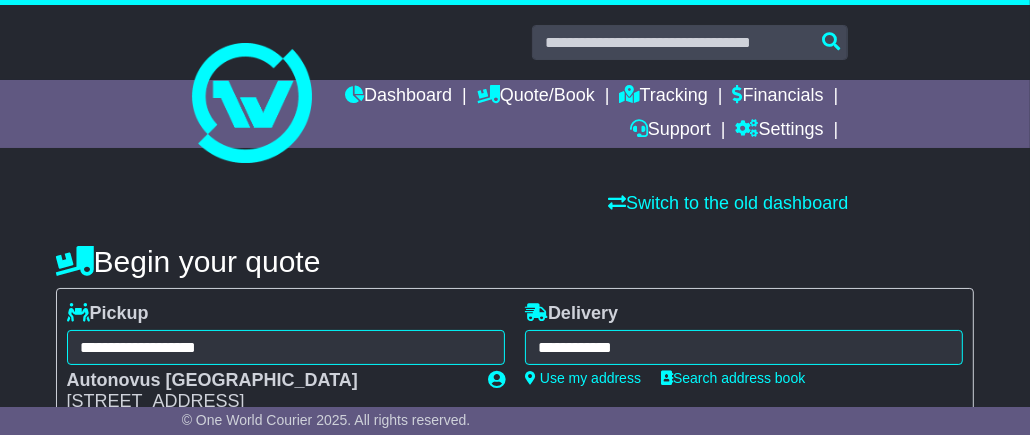 type on "**********" 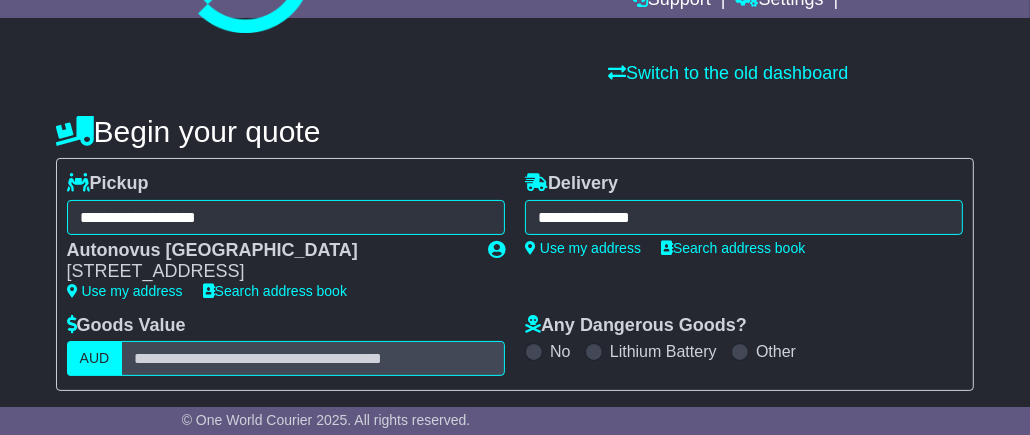 scroll, scrollTop: 200, scrollLeft: 0, axis: vertical 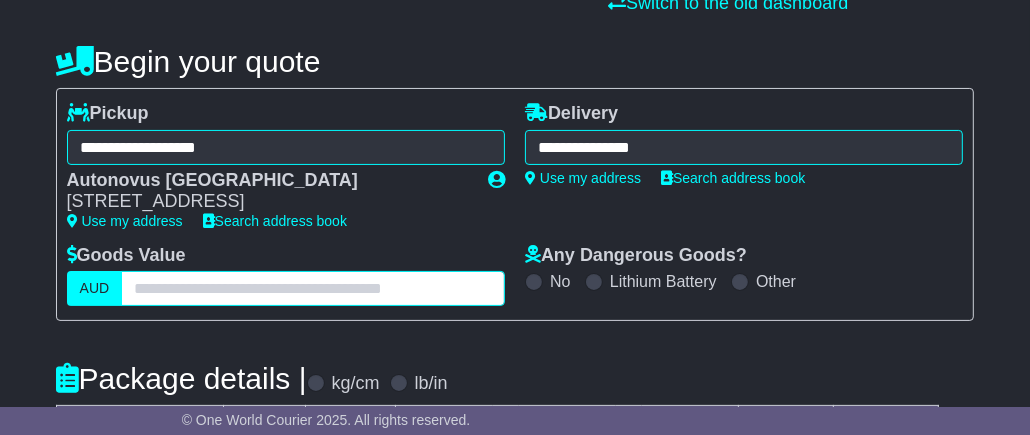 click at bounding box center (313, 288) 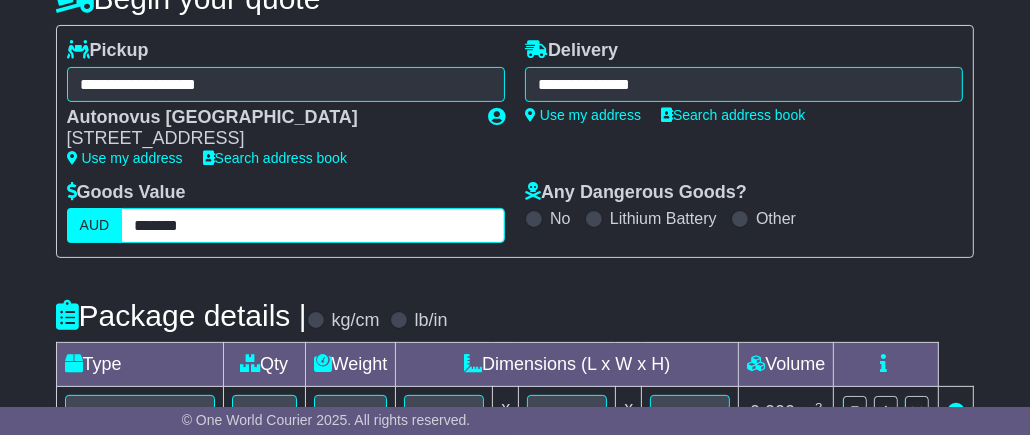 scroll, scrollTop: 399, scrollLeft: 0, axis: vertical 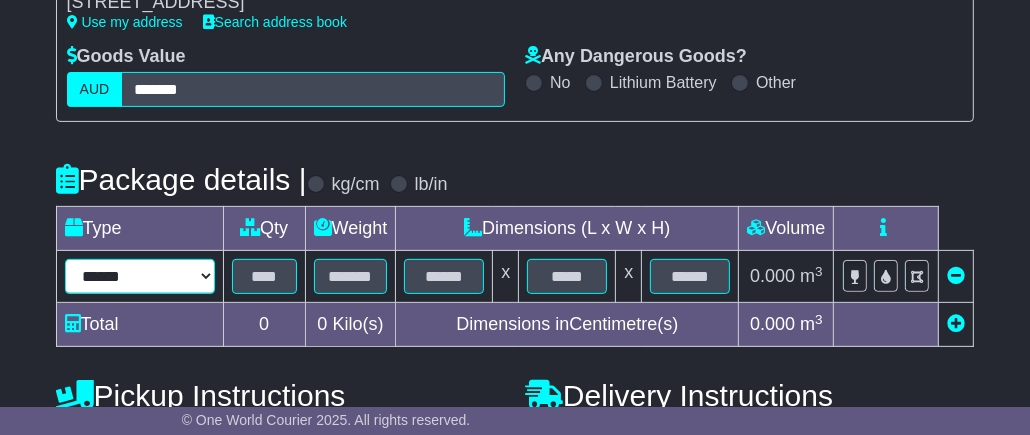click on "****** ****** *** ******** ***** **** **** ****** *** *******" at bounding box center (140, 276) 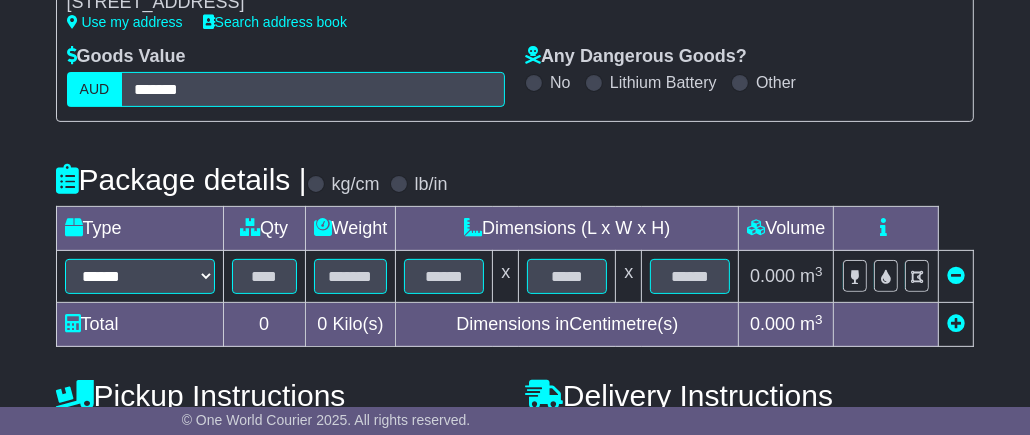 click on "**********" at bounding box center (515, 337) 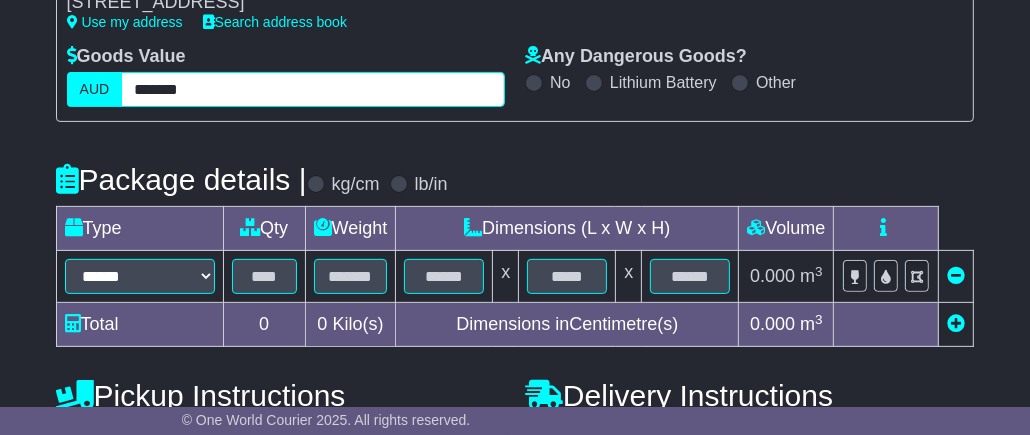 click on "*******" at bounding box center (313, 89) 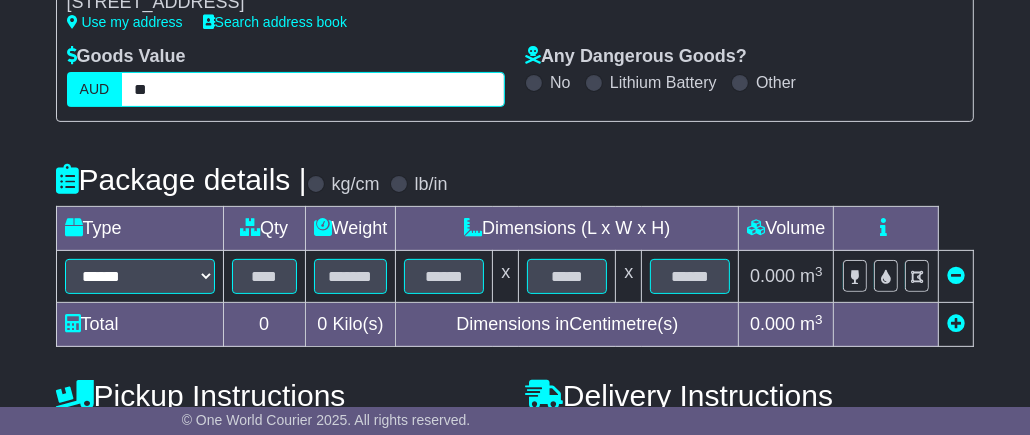 type on "*" 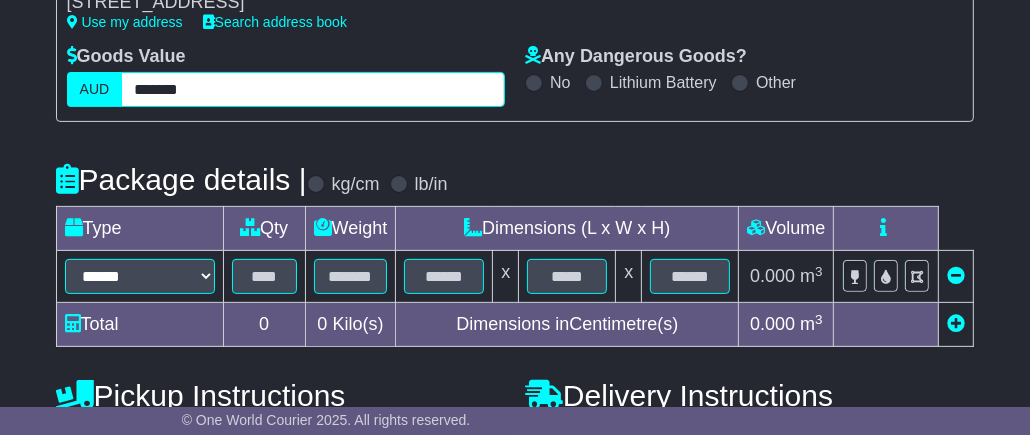 type on "*******" 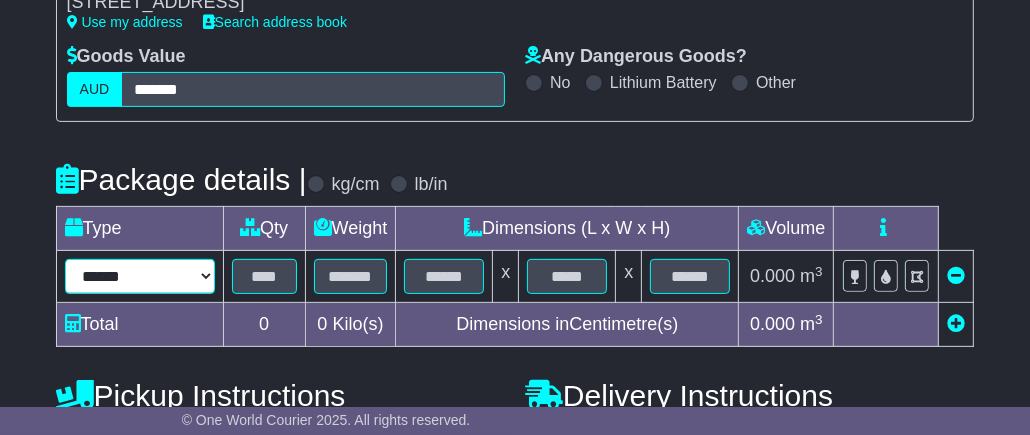 click on "****** ****** *** ******** ***** **** **** ****** *** *******" at bounding box center (140, 276) 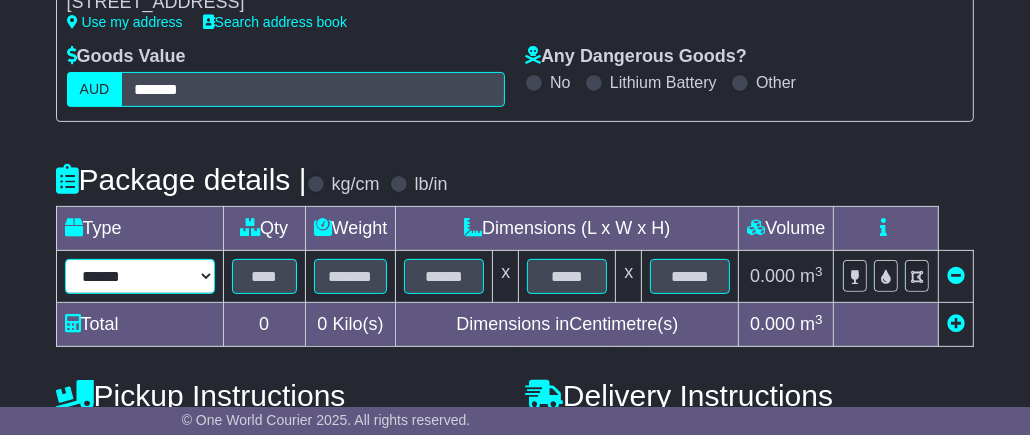 select on "*****" 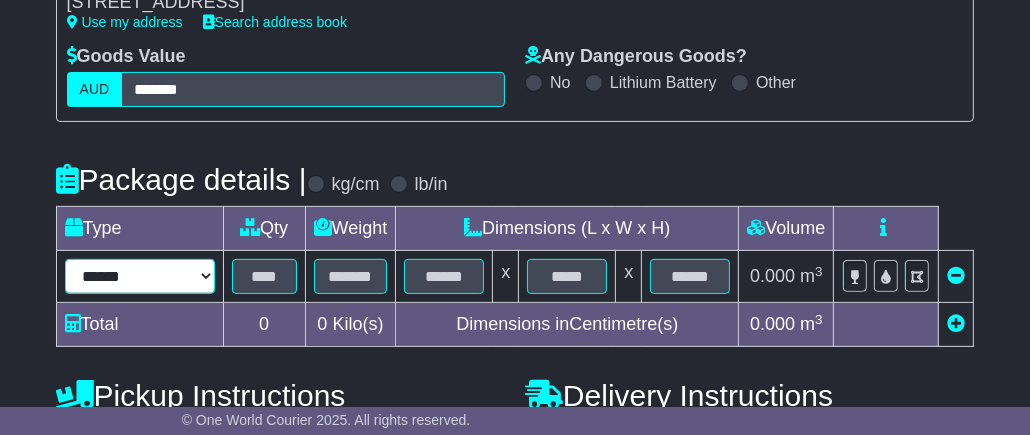 click on "****** ****** *** ******** ***** **** **** ****** *** *******" at bounding box center (140, 276) 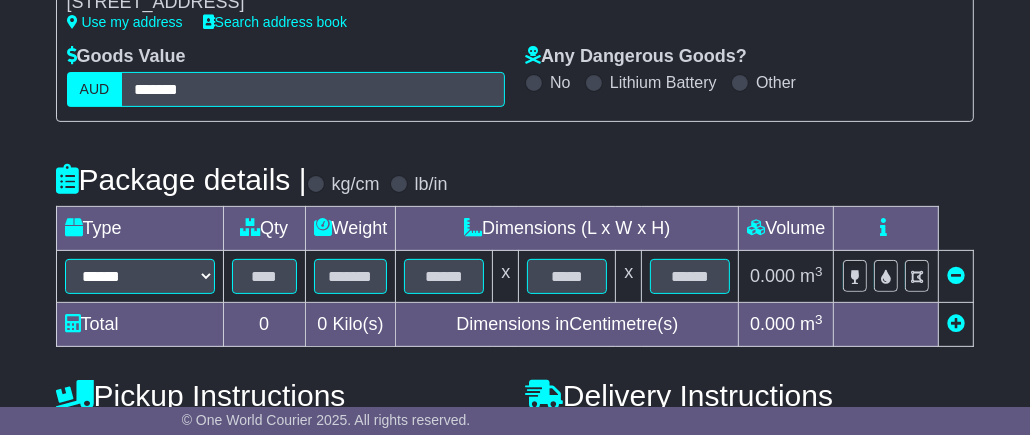 click at bounding box center (956, 323) 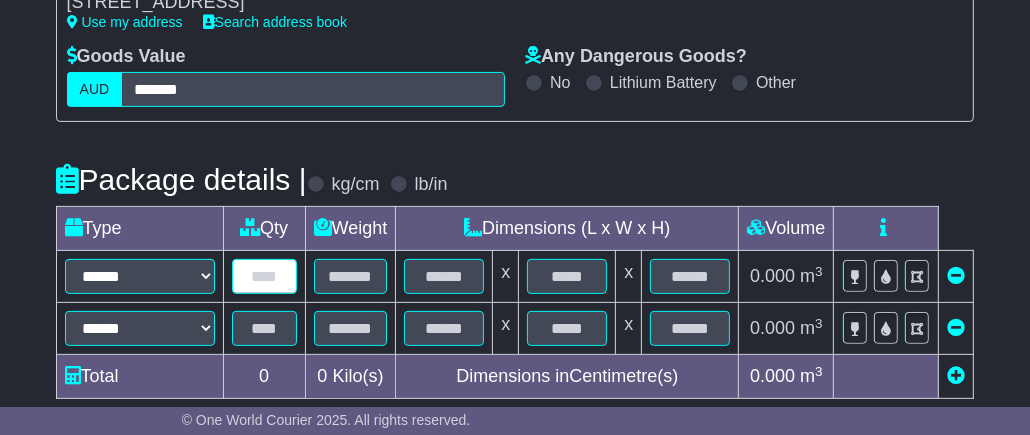 click at bounding box center (264, 276) 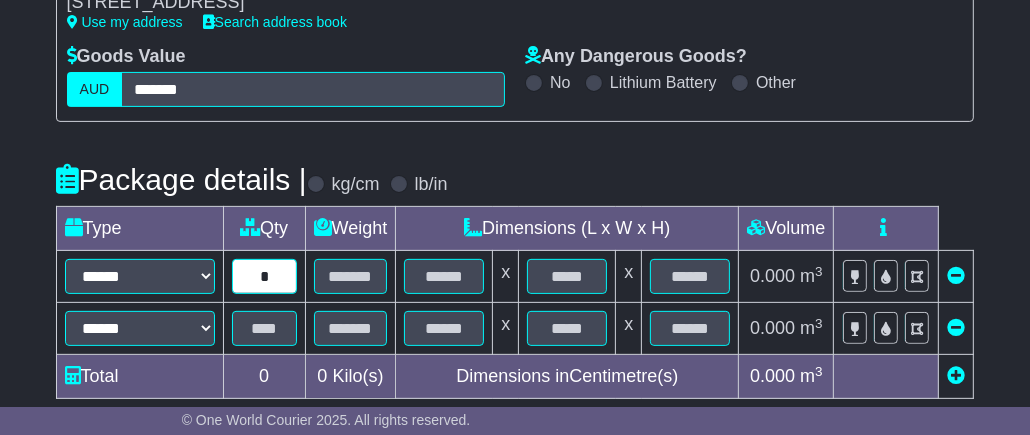 type on "*" 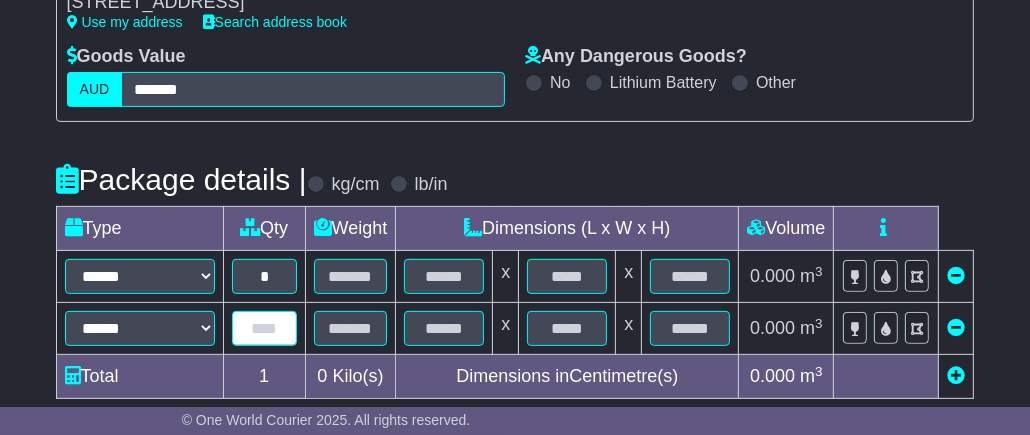 click at bounding box center [264, 328] 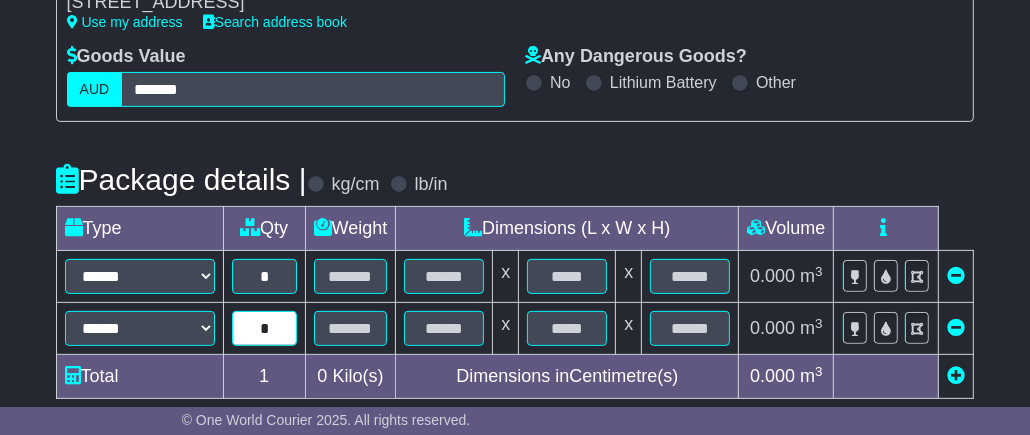 type on "*" 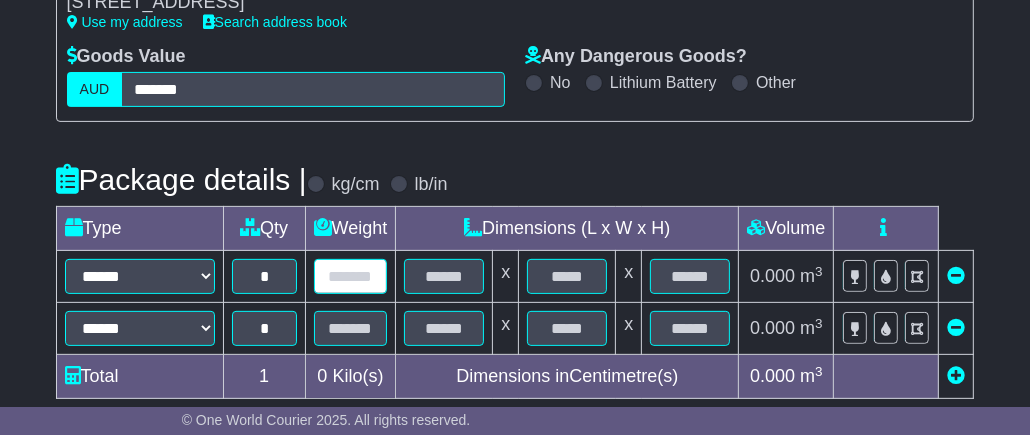 click at bounding box center (351, 276) 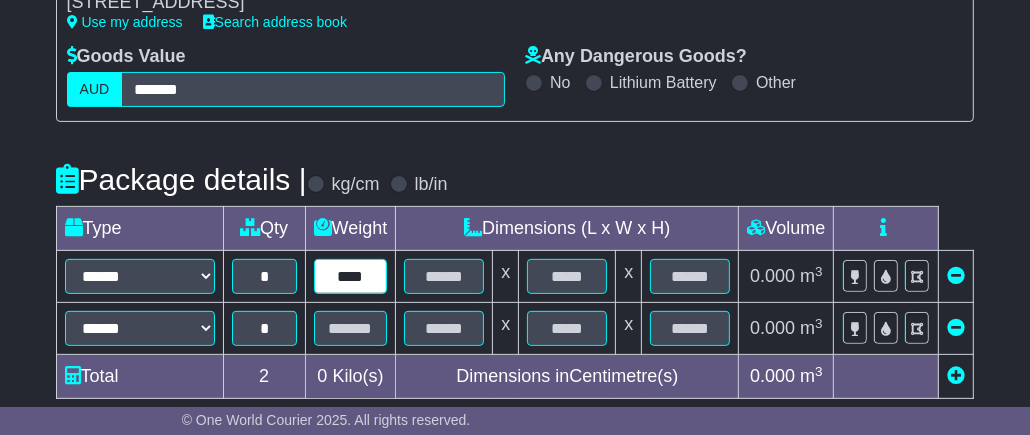 type on "****" 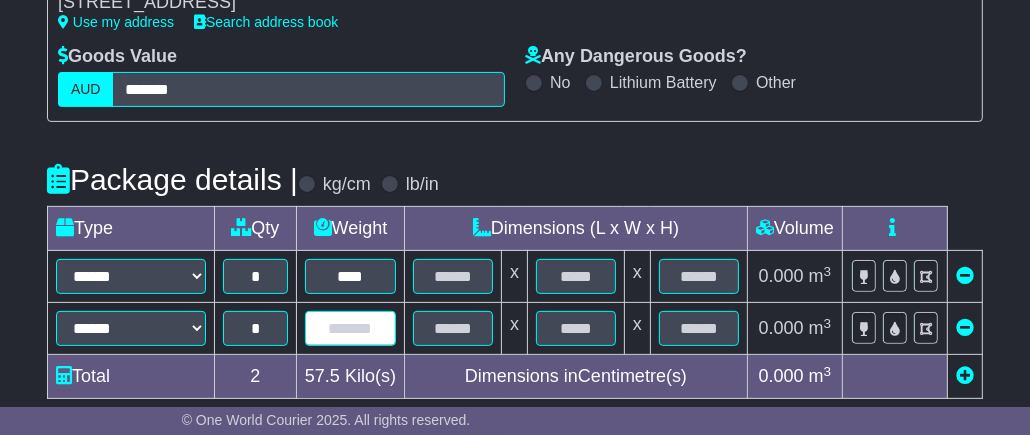 click at bounding box center [350, 328] 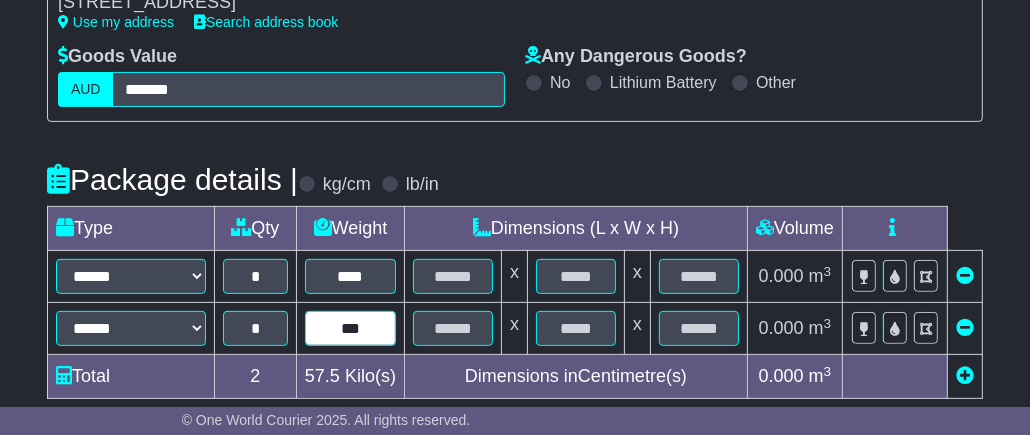 type on "***" 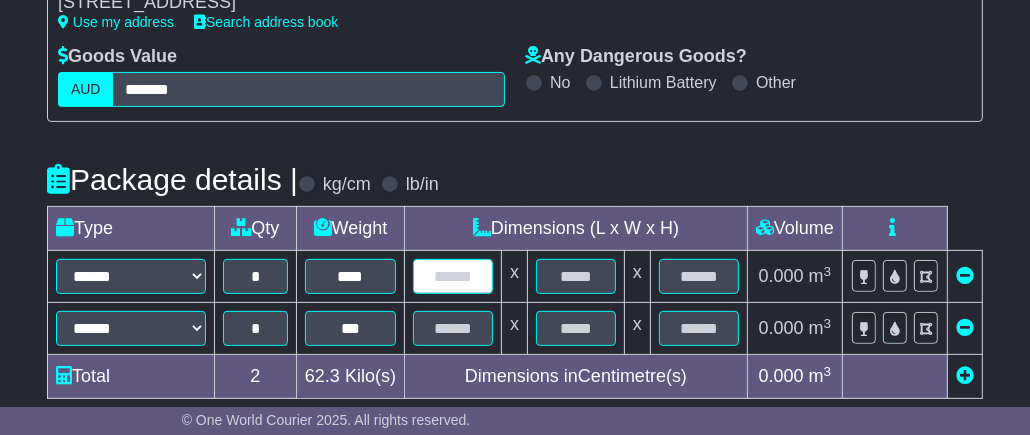 click at bounding box center [453, 276] 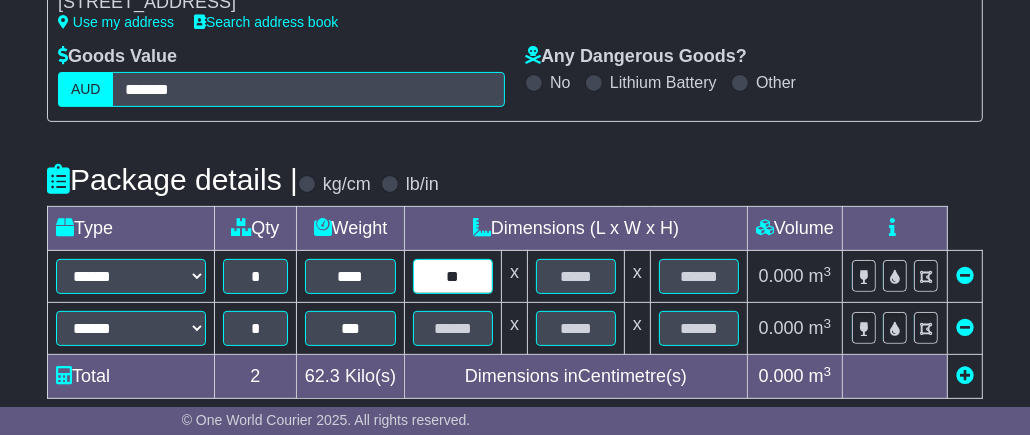 type on "**" 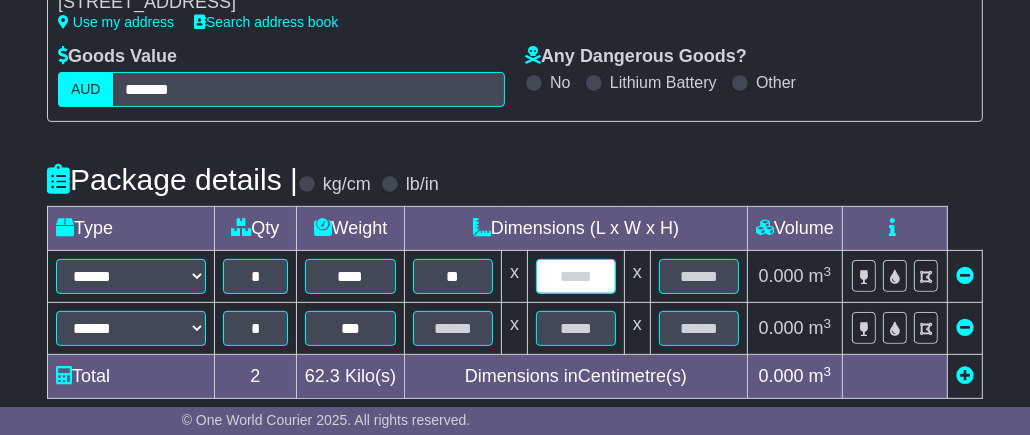click at bounding box center (576, 276) 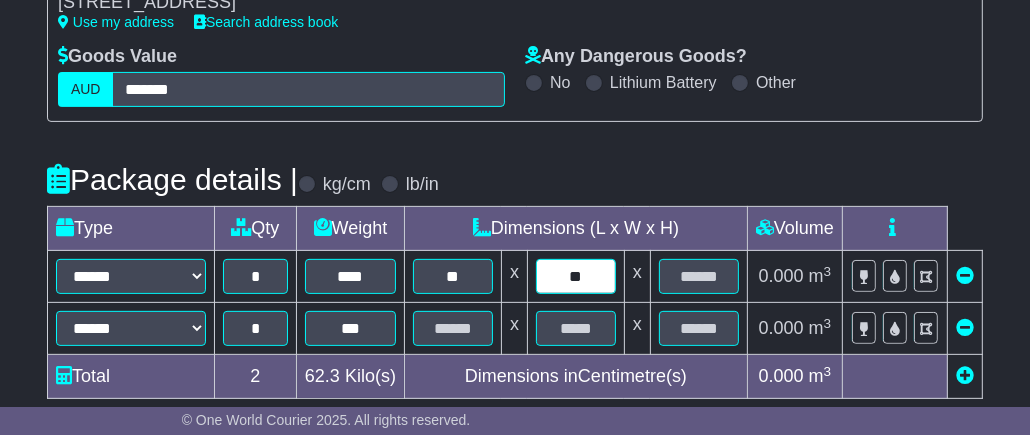 type on "**" 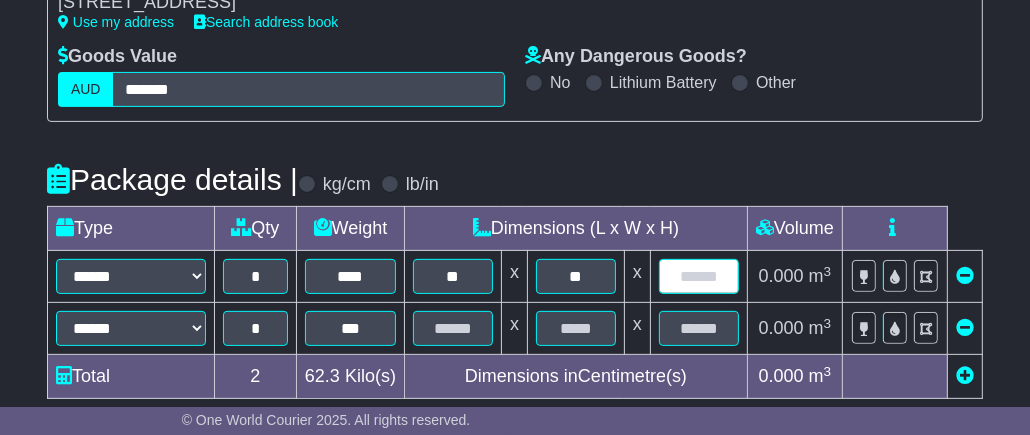 click at bounding box center (699, 276) 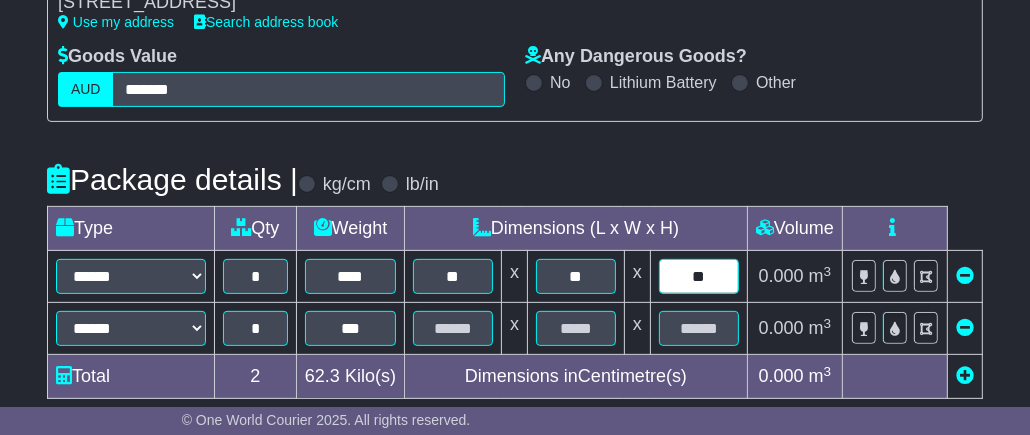 type on "**" 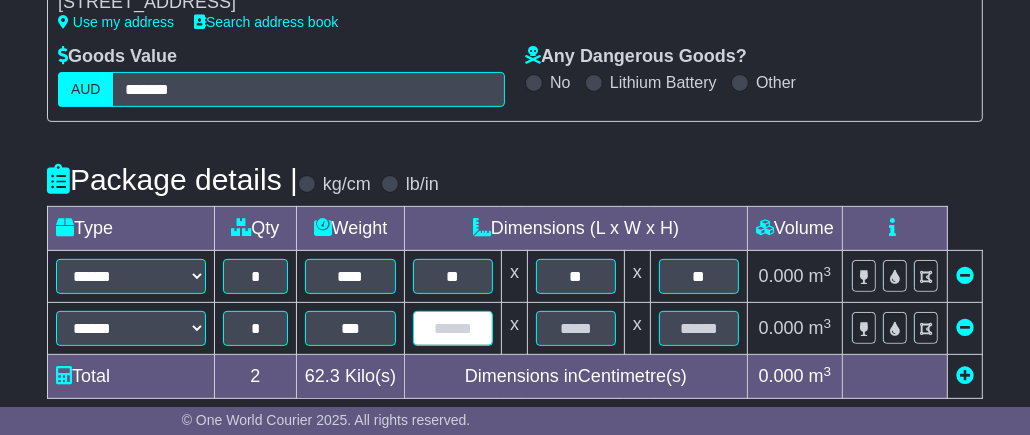 click at bounding box center (453, 328) 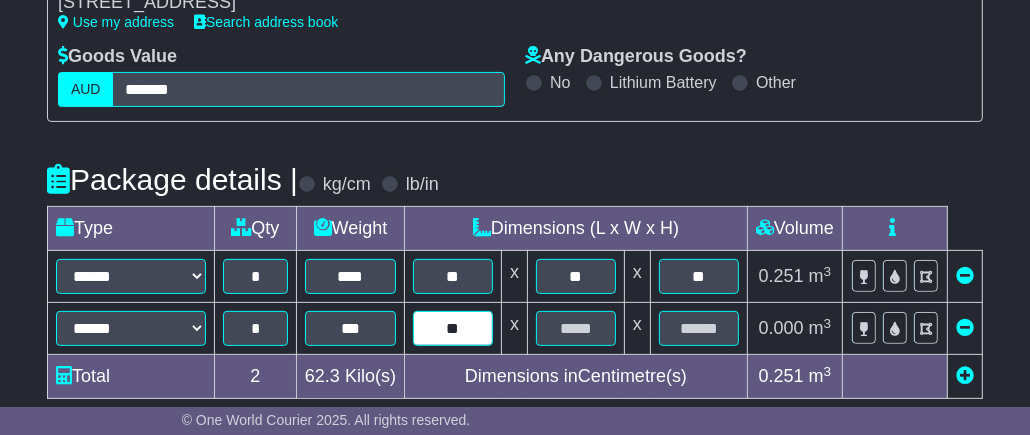 type on "**" 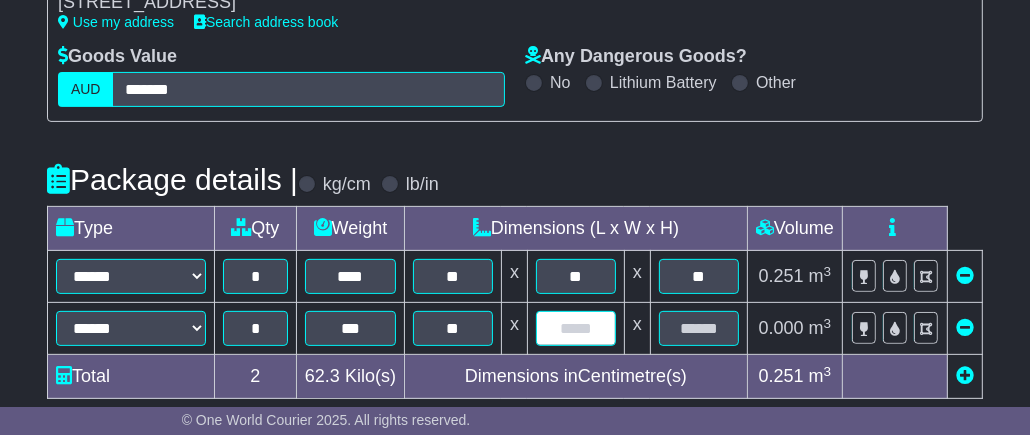 click at bounding box center (576, 328) 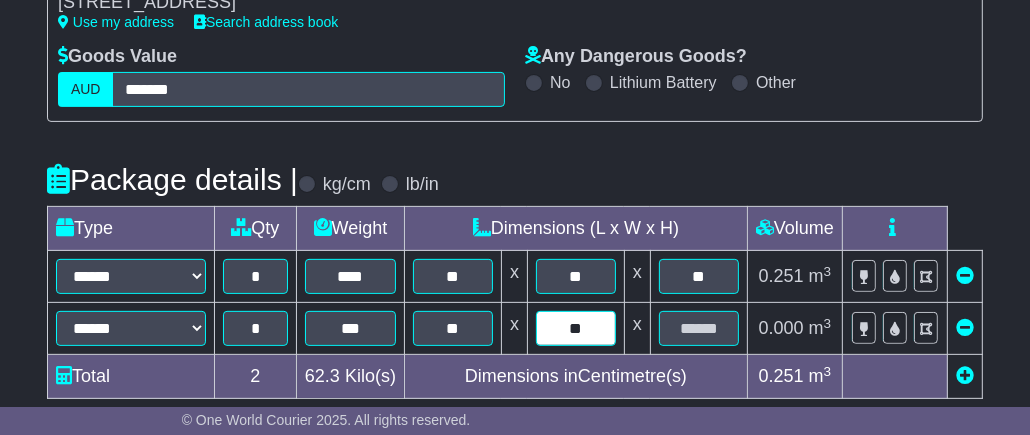 type on "**" 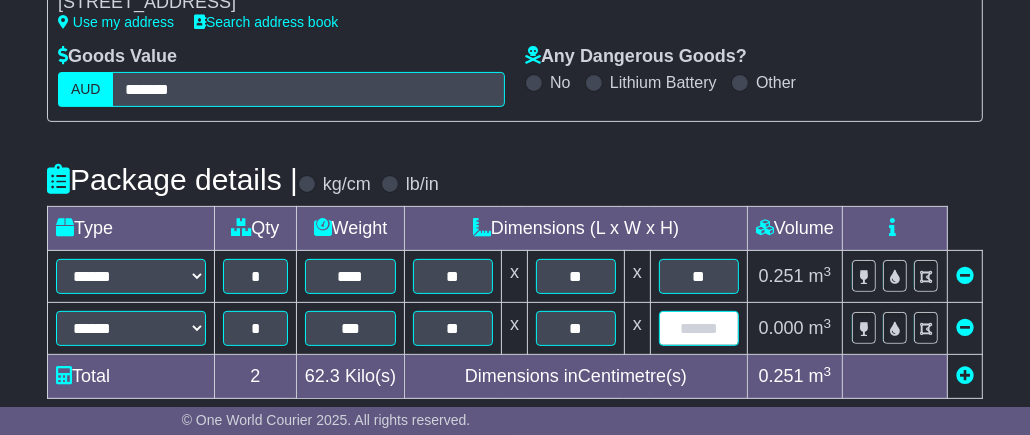 click at bounding box center [699, 328] 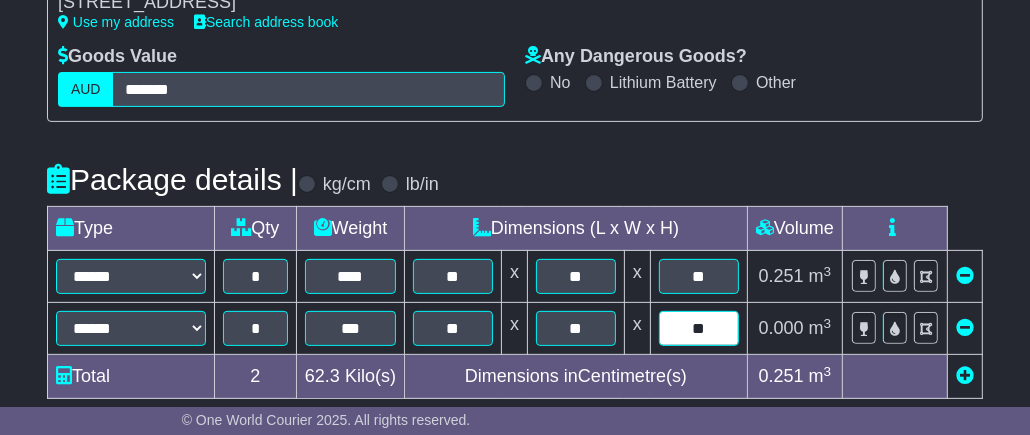 type on "**" 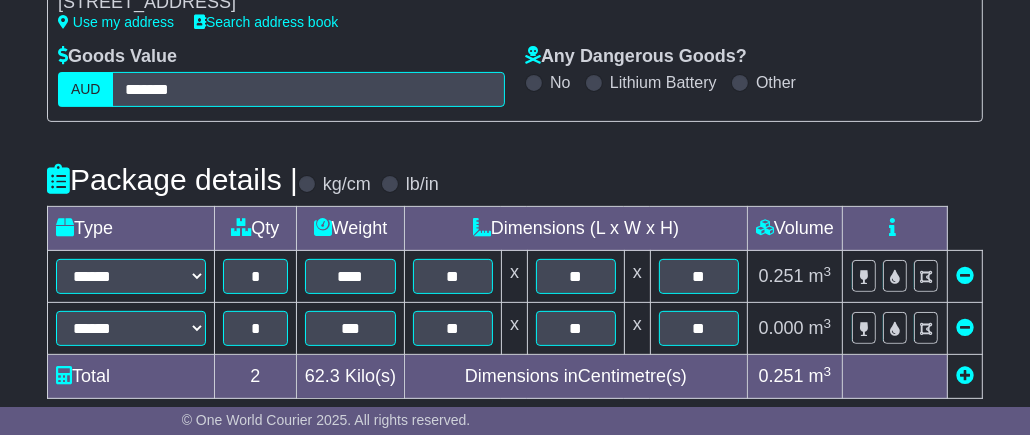 click on "**********" at bounding box center (515, 432) 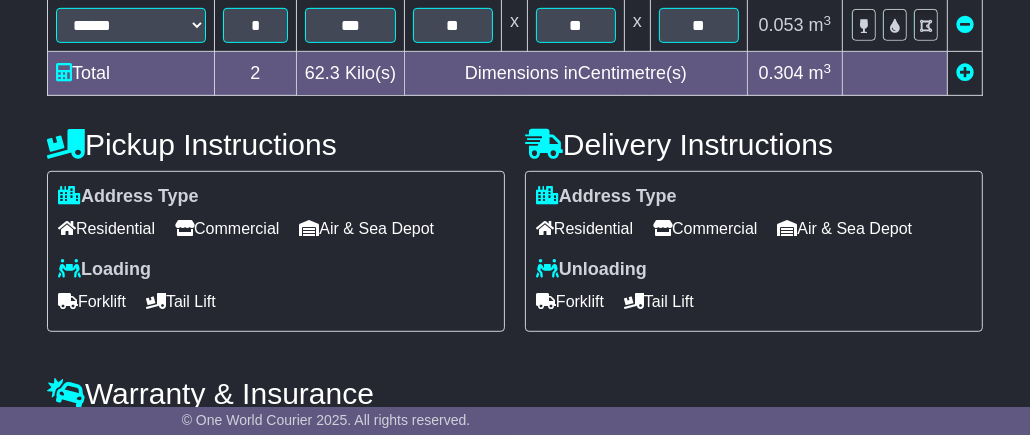 scroll, scrollTop: 799, scrollLeft: 0, axis: vertical 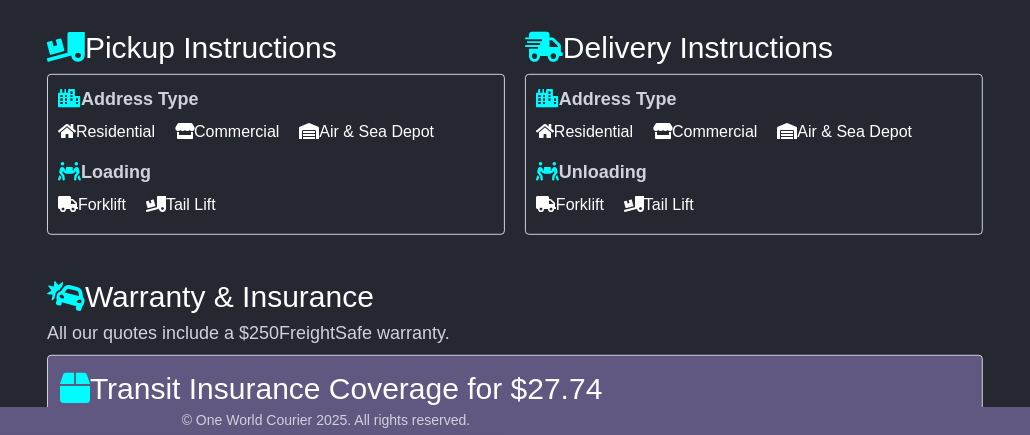 click on "Commercial" at bounding box center (705, 131) 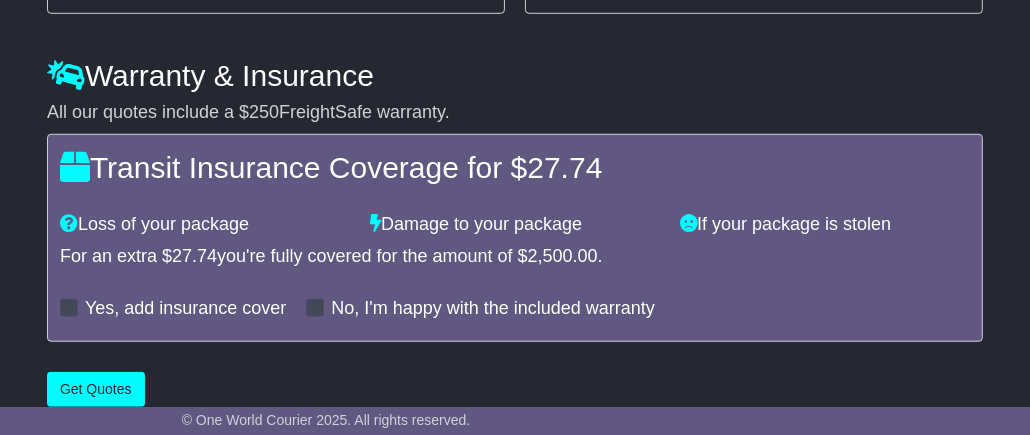 scroll, scrollTop: 1038, scrollLeft: 0, axis: vertical 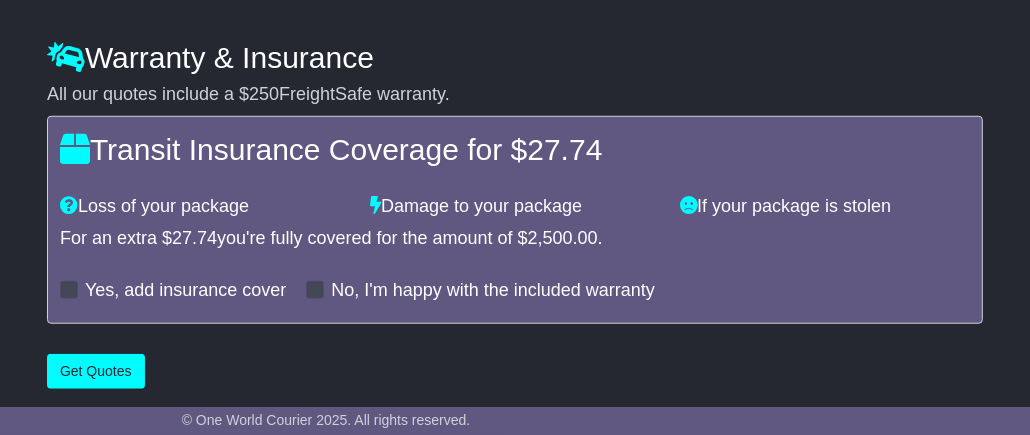 click at bounding box center (69, 290) 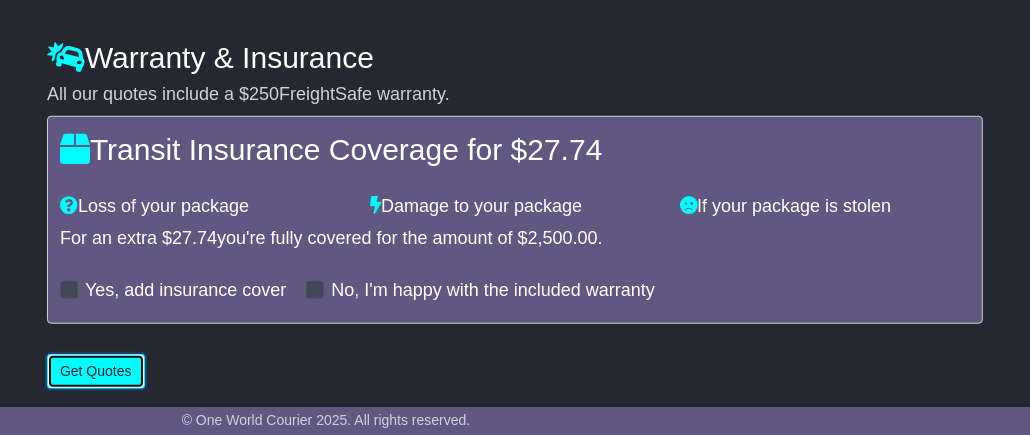 click on "Get Quotes" at bounding box center [96, 371] 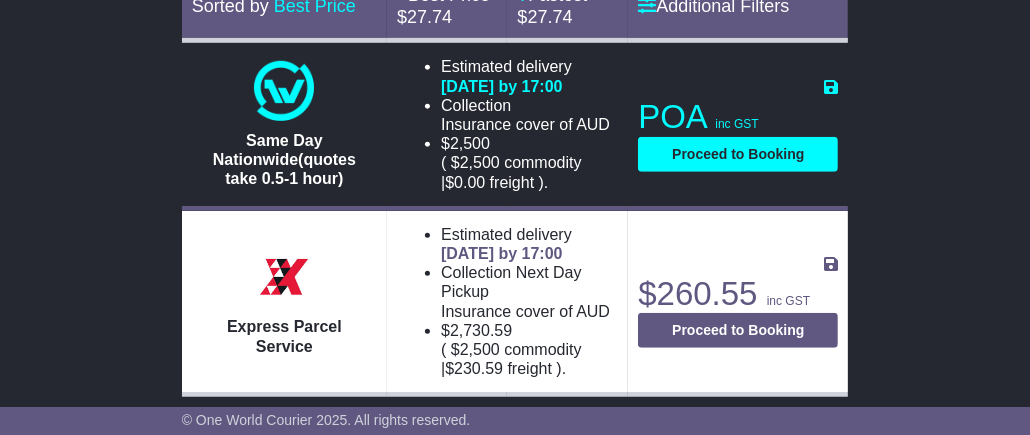 scroll, scrollTop: 1000, scrollLeft: 0, axis: vertical 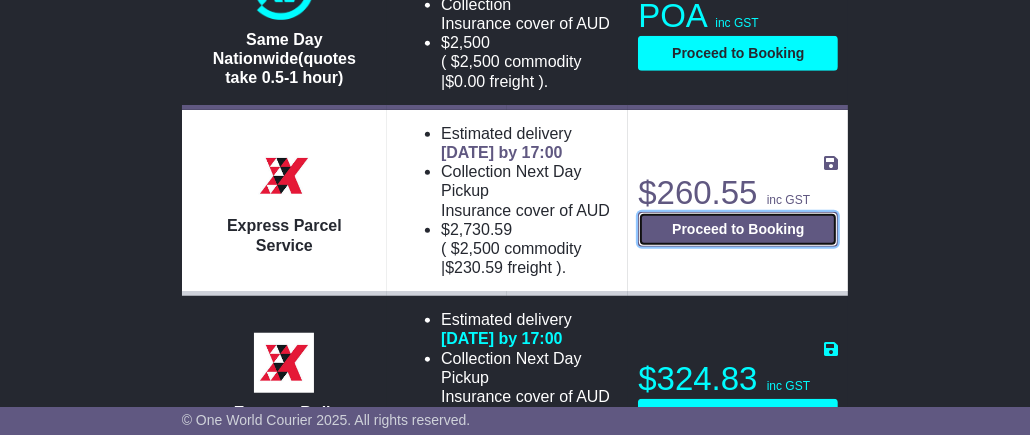 click on "Proceed to Booking" at bounding box center (738, 229) 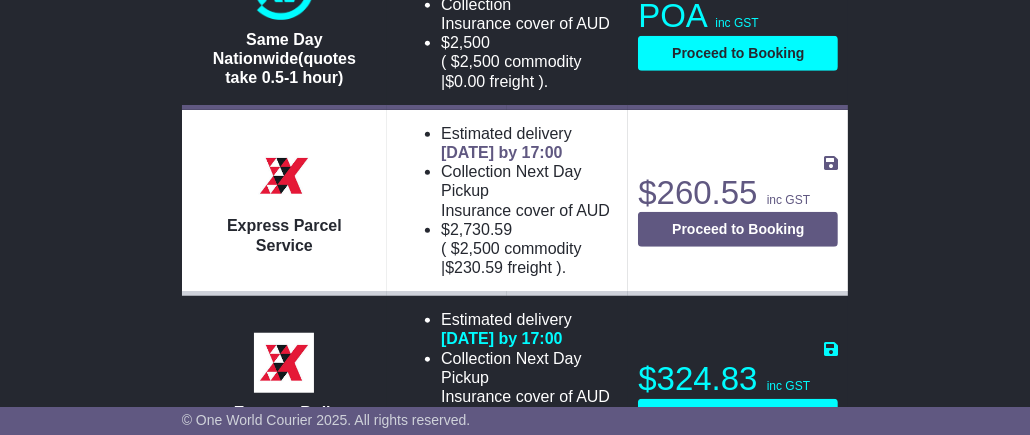 select on "*****" 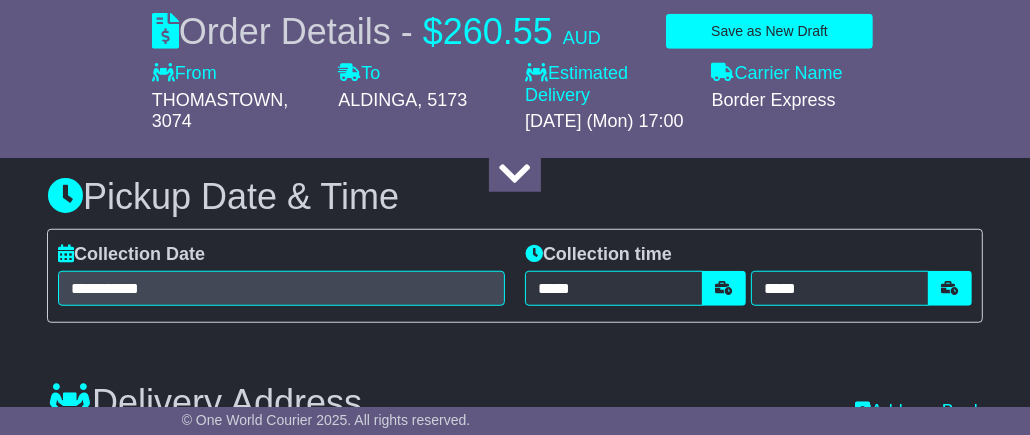 select 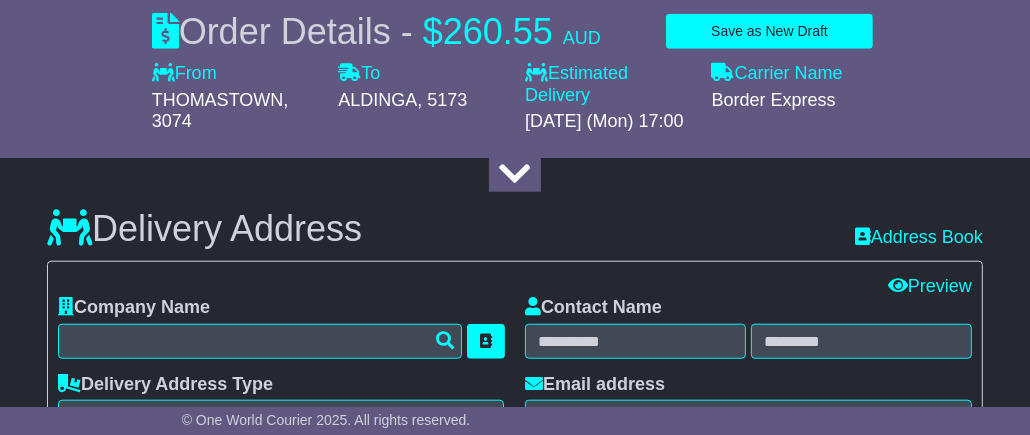 scroll, scrollTop: 1199, scrollLeft: 0, axis: vertical 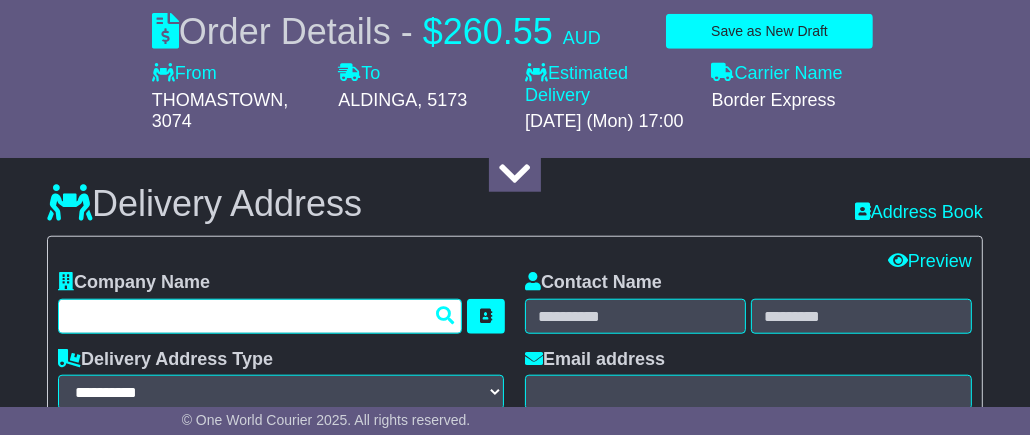 click at bounding box center (260, 316) 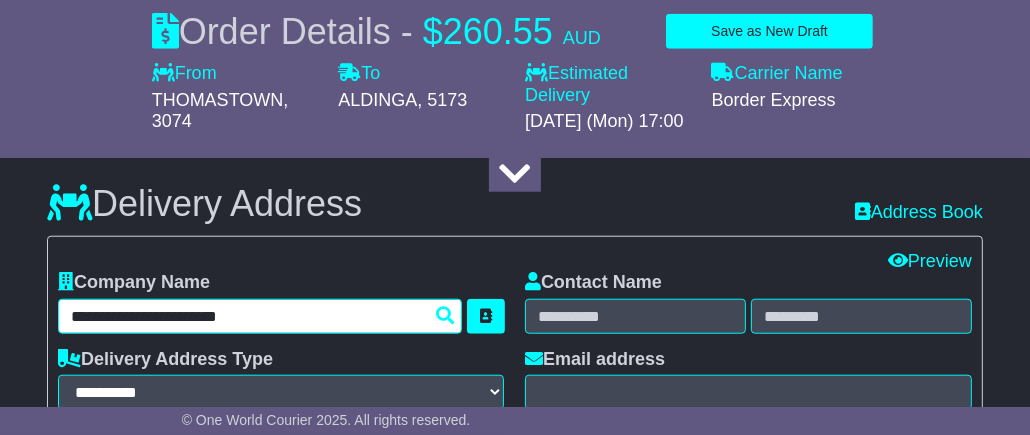type on "**********" 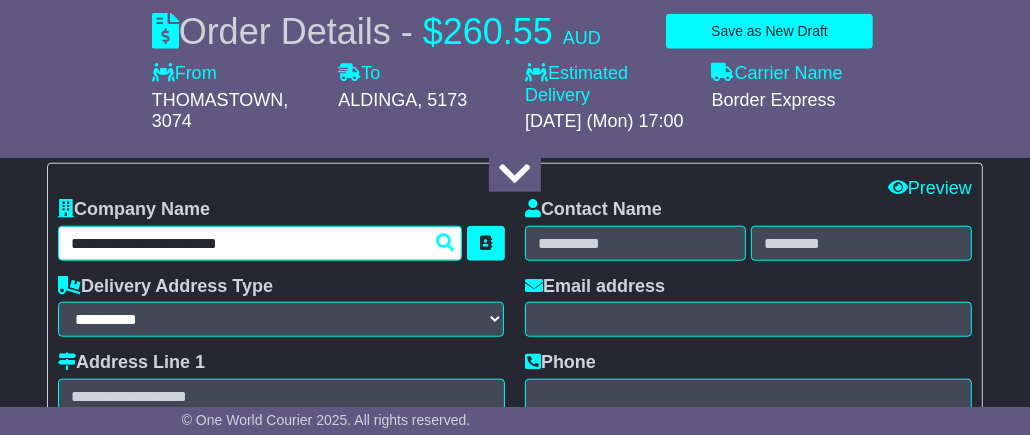 scroll, scrollTop: 1300, scrollLeft: 0, axis: vertical 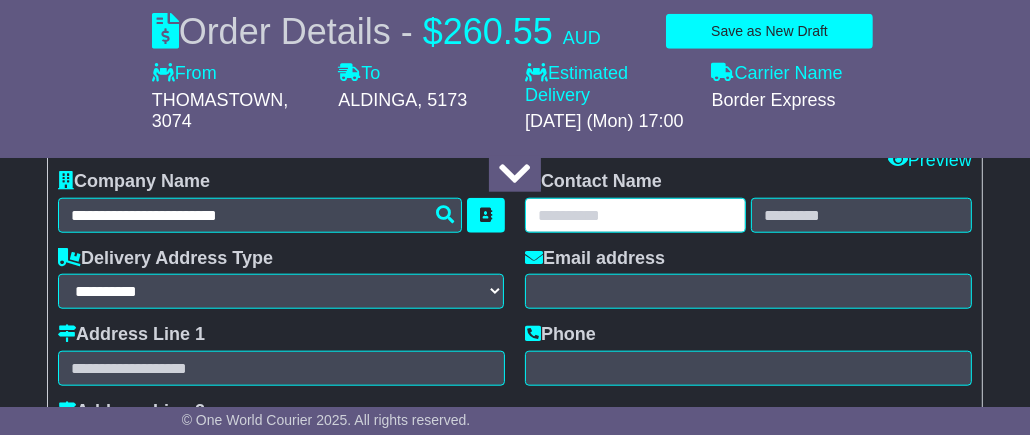 click at bounding box center (635, 215) 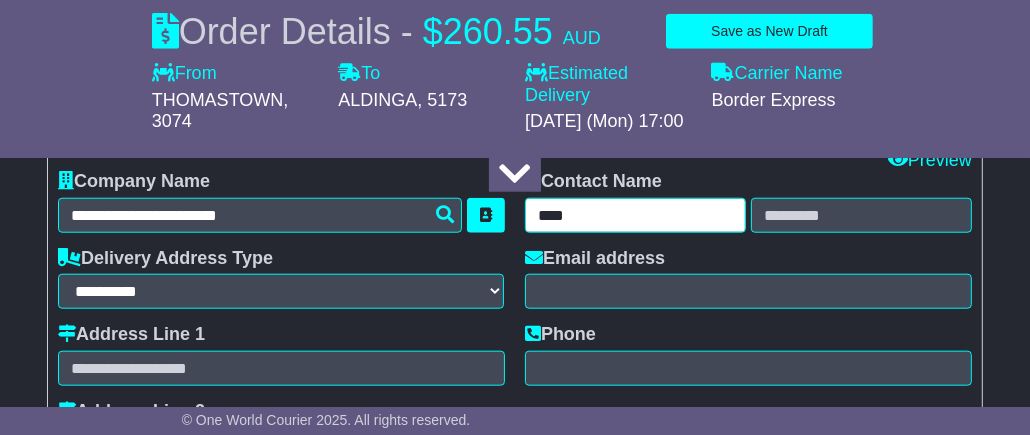 type on "****" 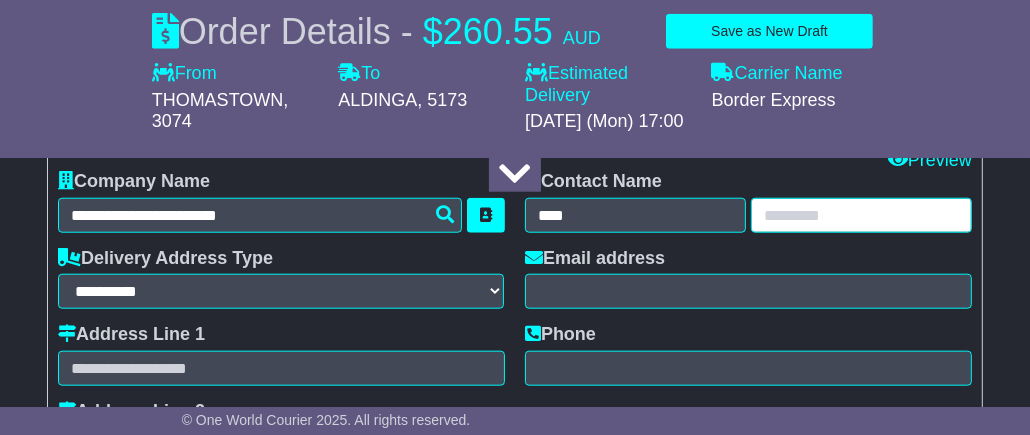click at bounding box center (861, 215) 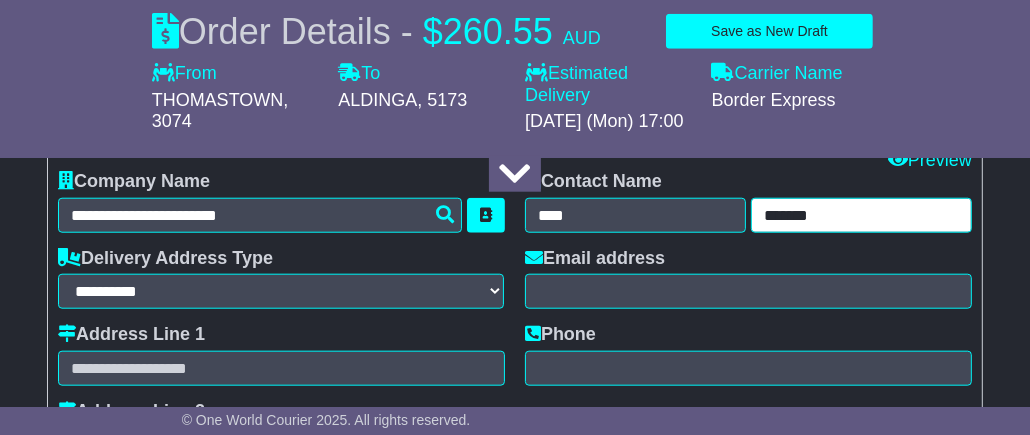 type on "*******" 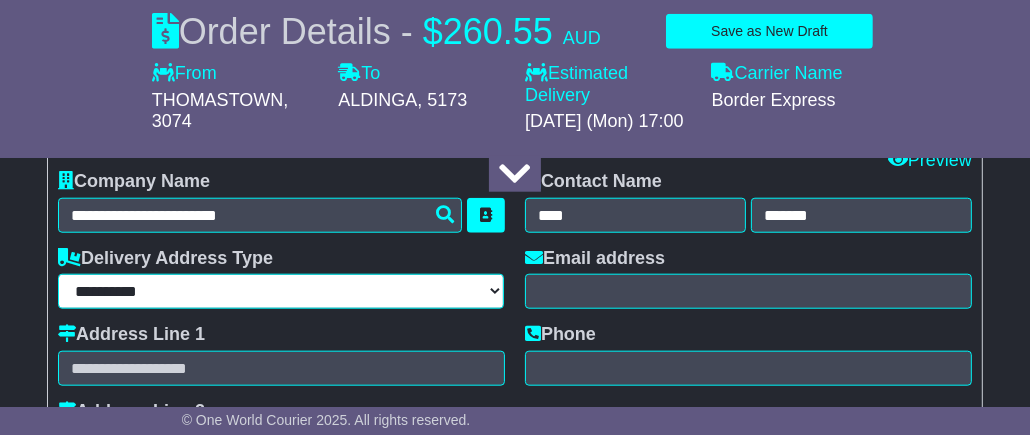 click on "**********" at bounding box center (281, 291) 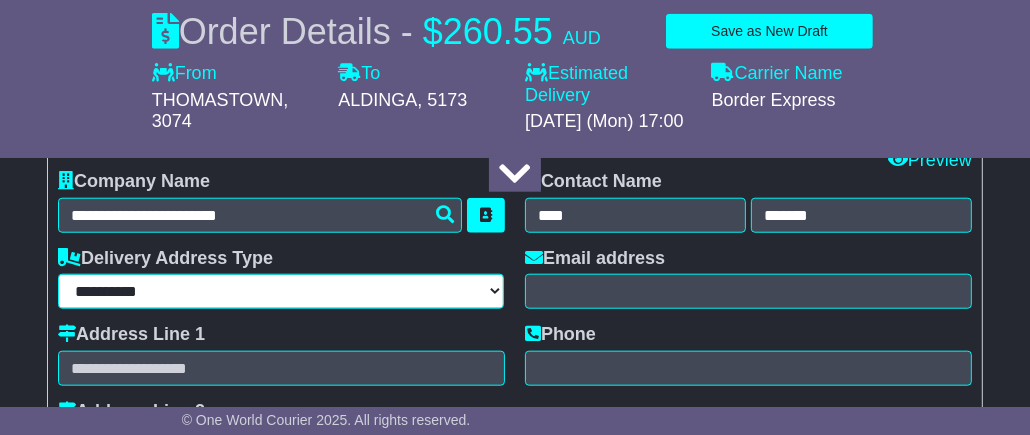 click on "**********" at bounding box center (281, 291) 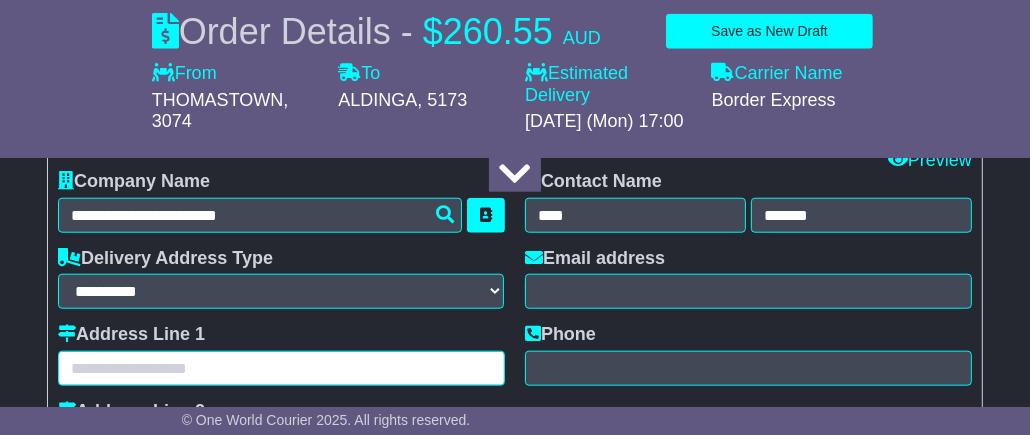 click at bounding box center (281, 368) 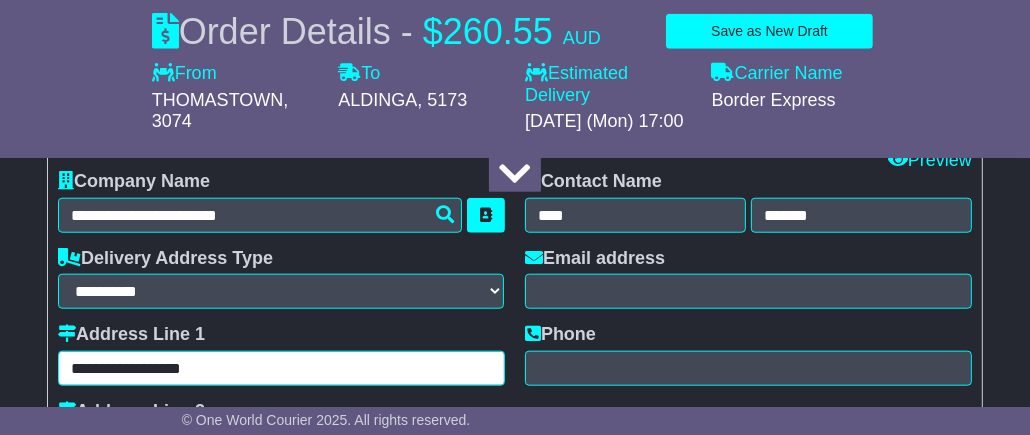 type on "**********" 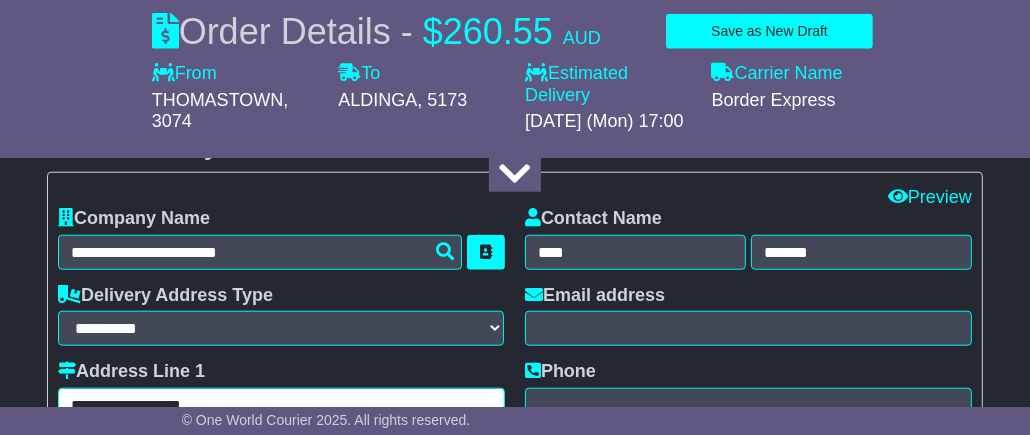scroll, scrollTop: 1300, scrollLeft: 0, axis: vertical 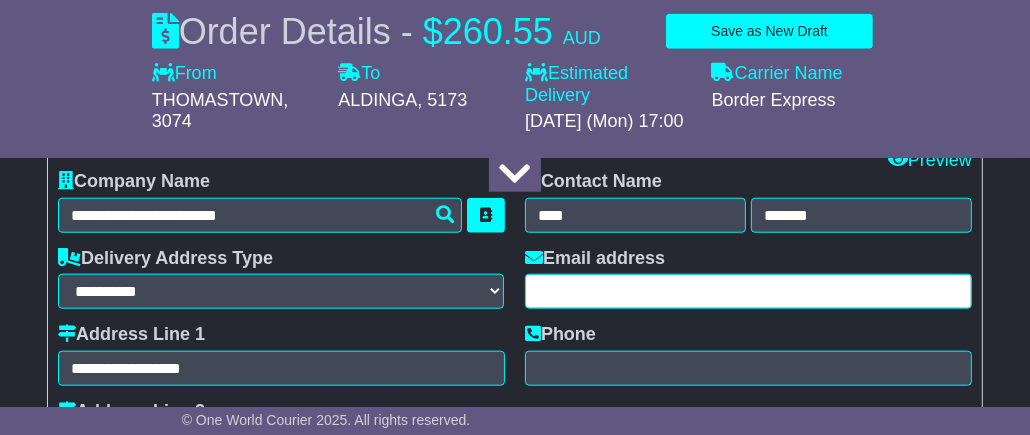 click at bounding box center (748, 291) 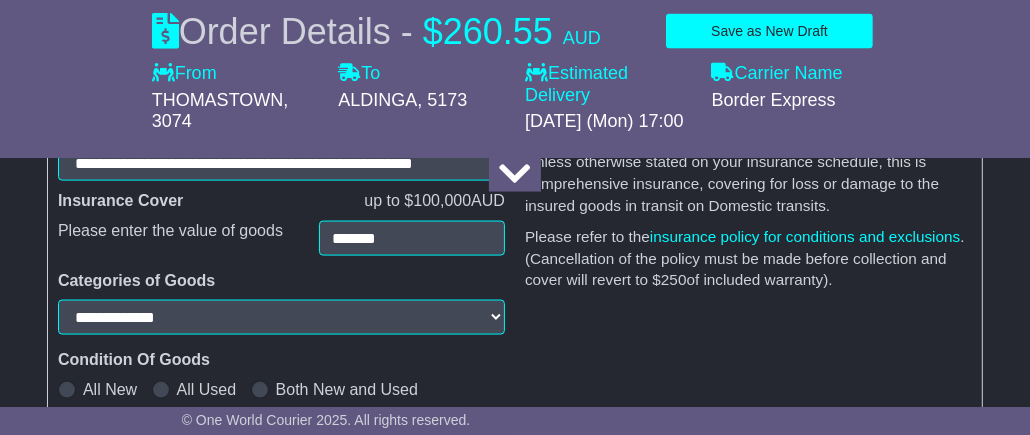scroll, scrollTop: 1999, scrollLeft: 0, axis: vertical 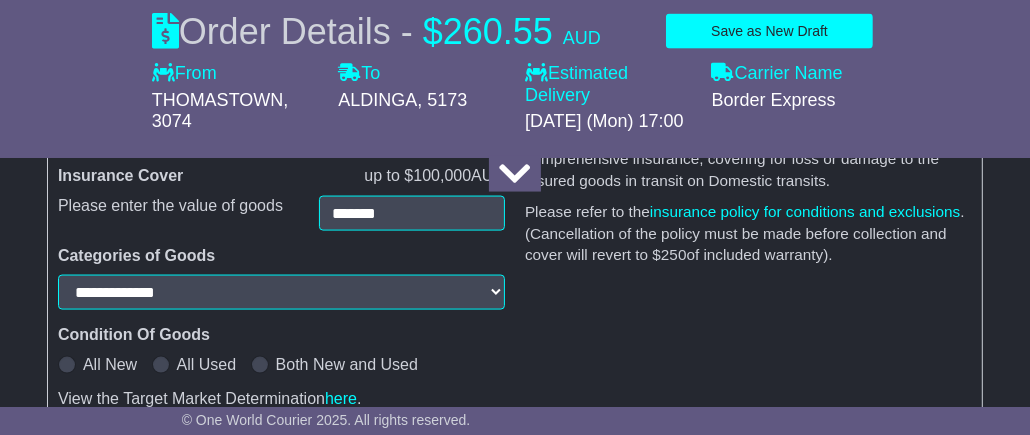 type on "**********" 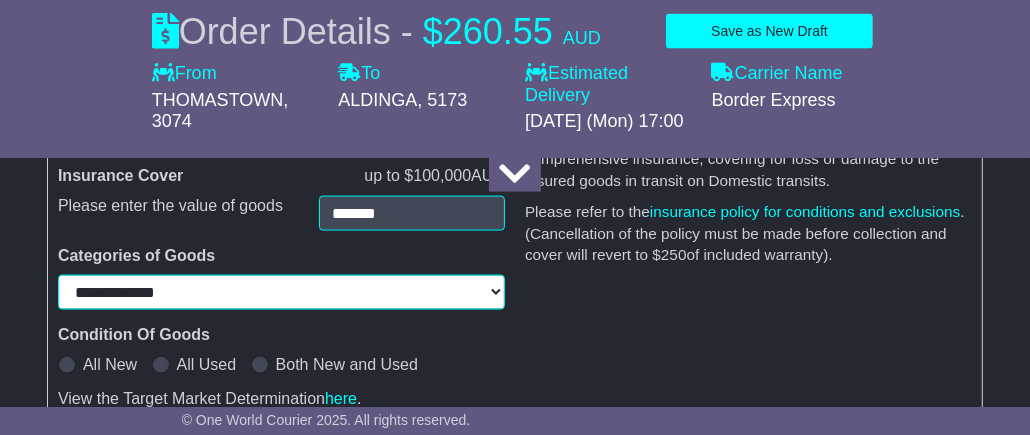 click on "**********" at bounding box center [281, 292] 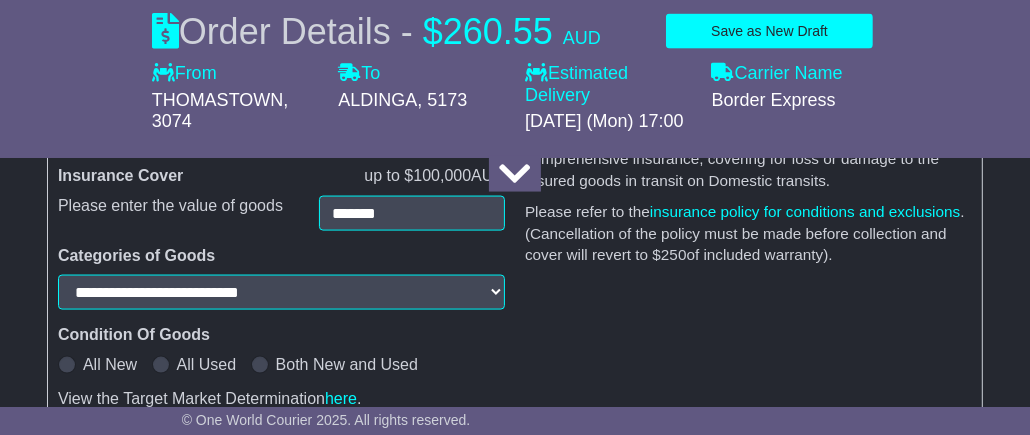 select on "**********" 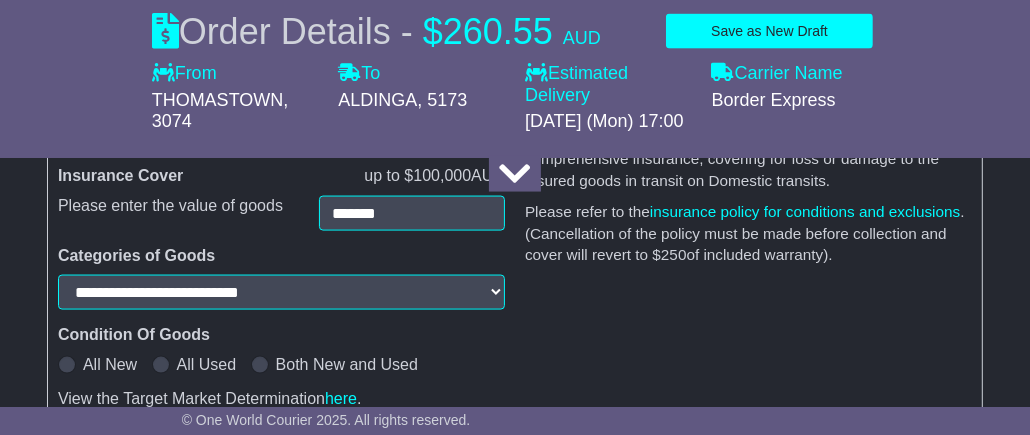 scroll, scrollTop: 2200, scrollLeft: 0, axis: vertical 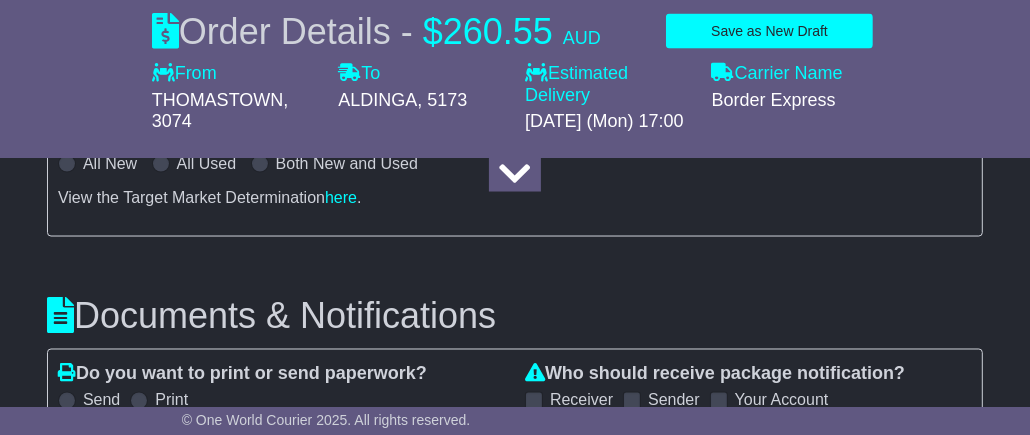 drag, startPoint x: 66, startPoint y: 162, endPoint x: 78, endPoint y: 164, distance: 12.165525 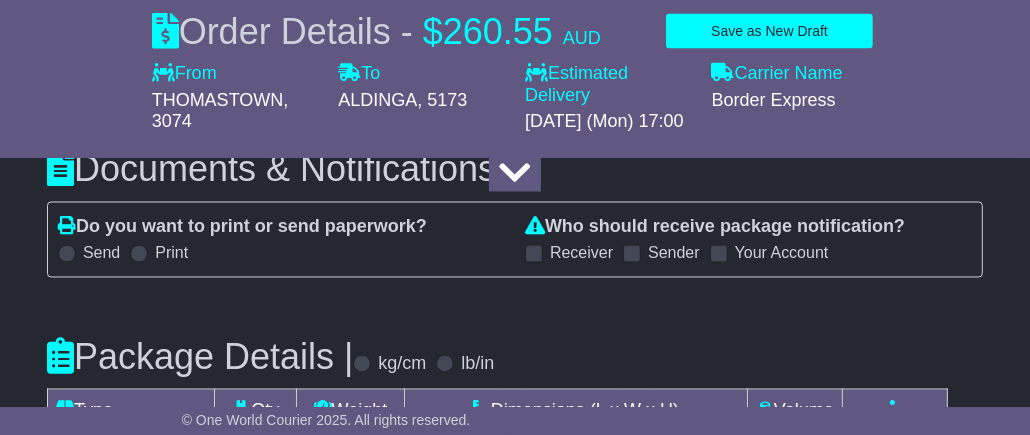 scroll, scrollTop: 2299, scrollLeft: 0, axis: vertical 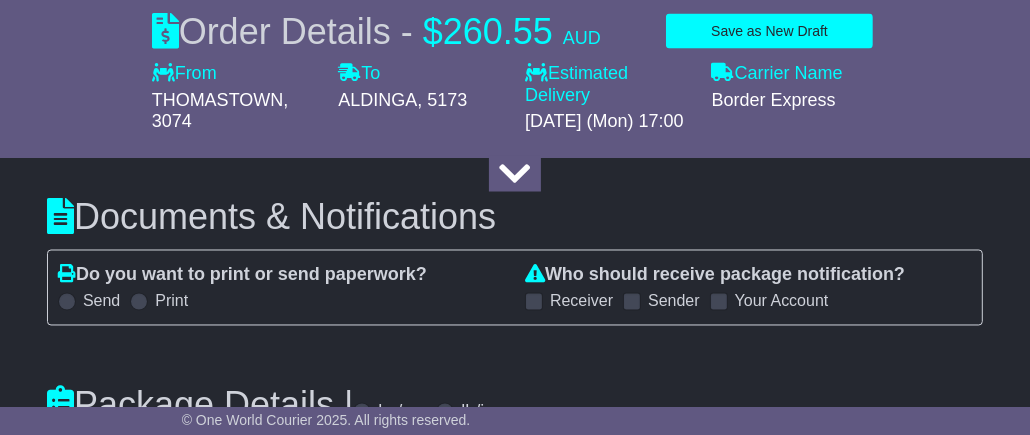 click at bounding box center [534, 302] 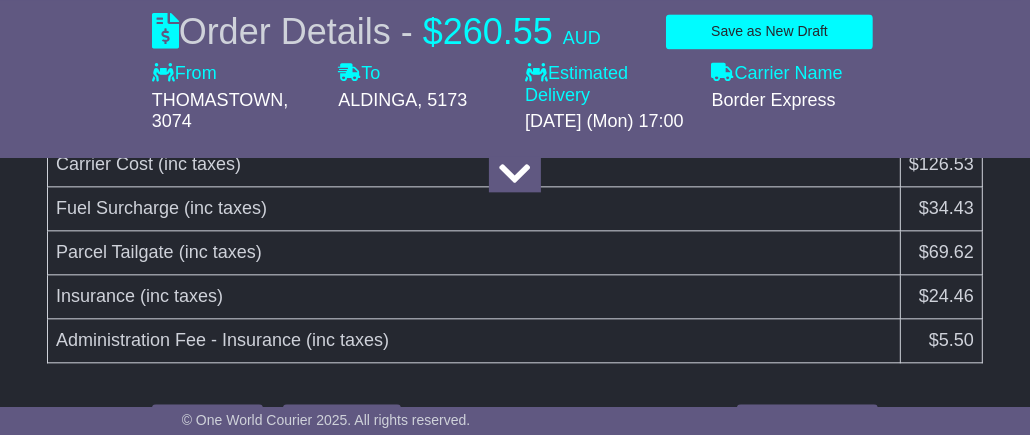 scroll, scrollTop: 3119, scrollLeft: 0, axis: vertical 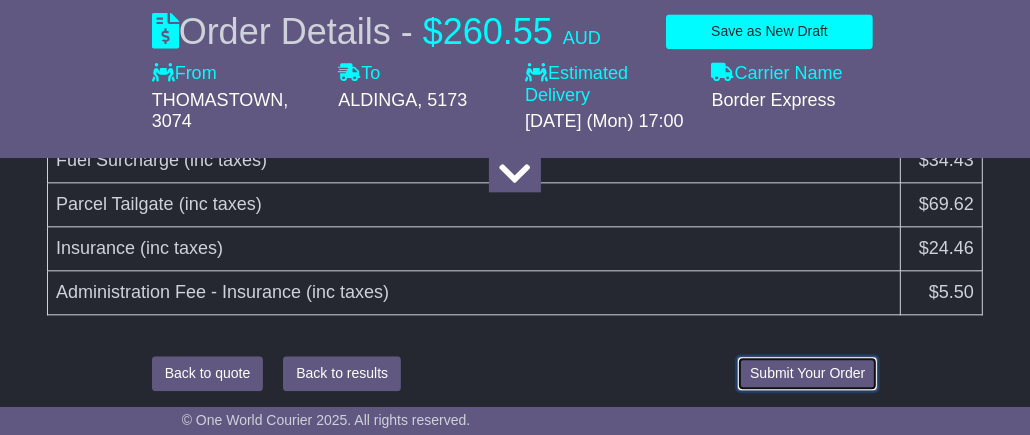 click on "Submit Your Order" at bounding box center (807, 373) 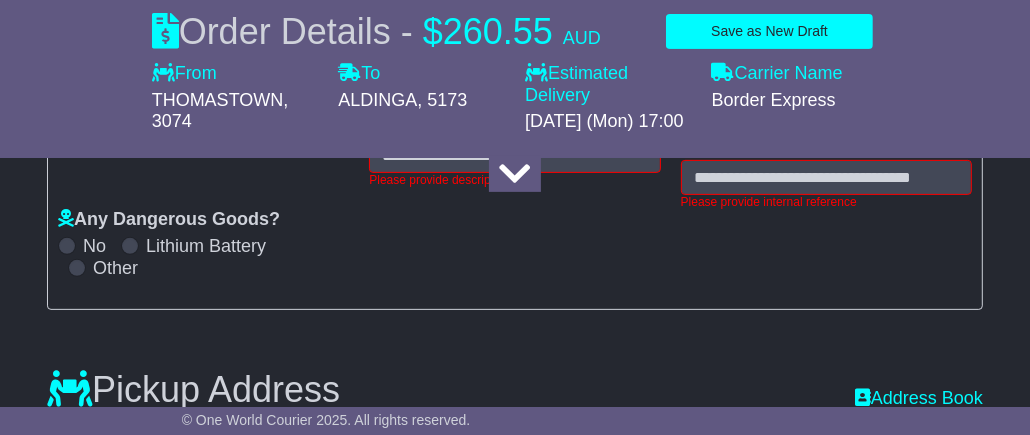 scroll, scrollTop: 325, scrollLeft: 0, axis: vertical 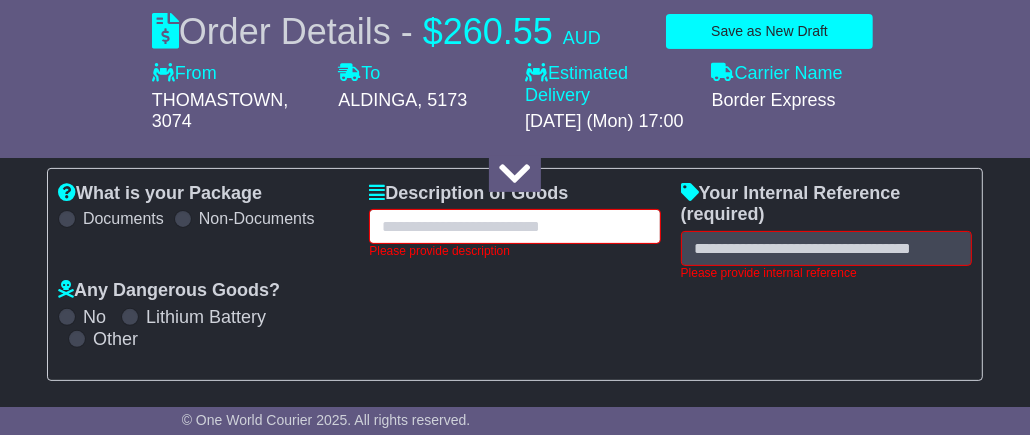 click at bounding box center (514, 226) 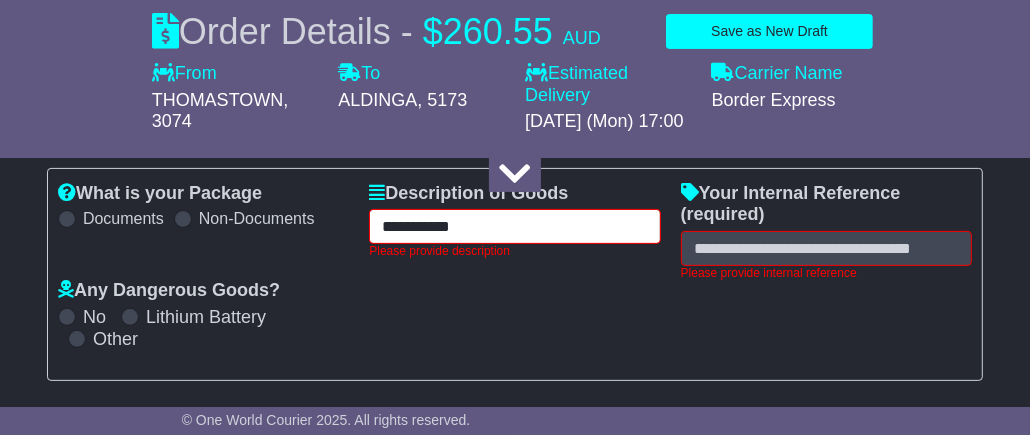 type on "**********" 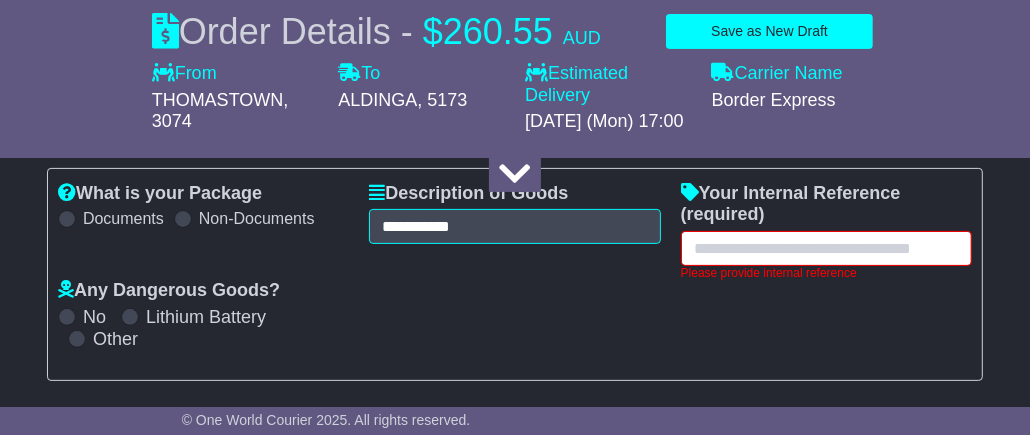 click at bounding box center (826, 248) 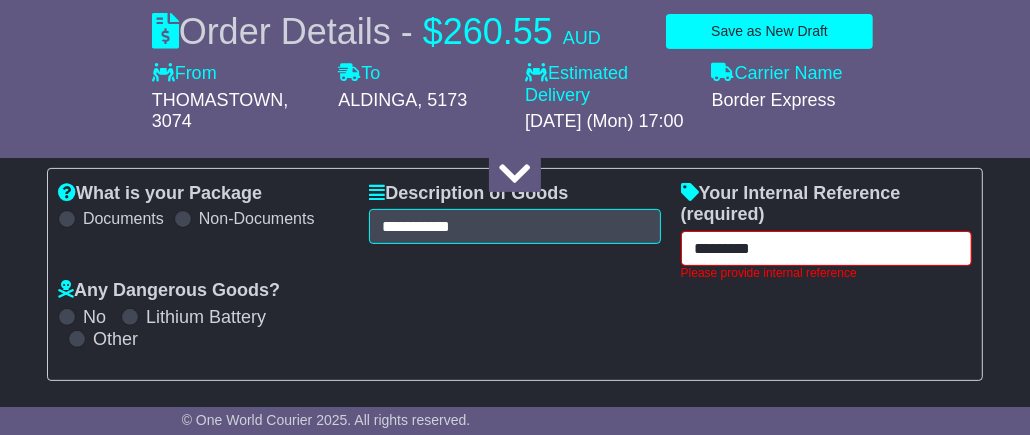 type on "*********" 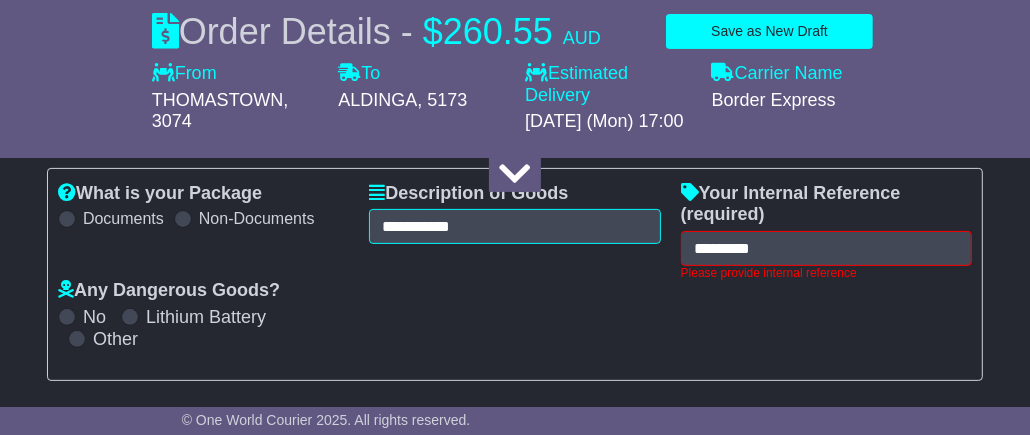 click on "**********" at bounding box center [515, 274] 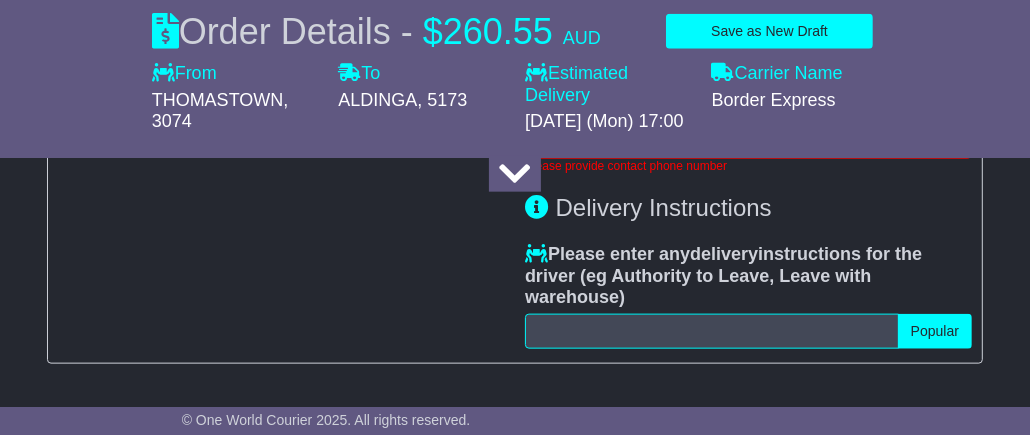 scroll, scrollTop: 1425, scrollLeft: 0, axis: vertical 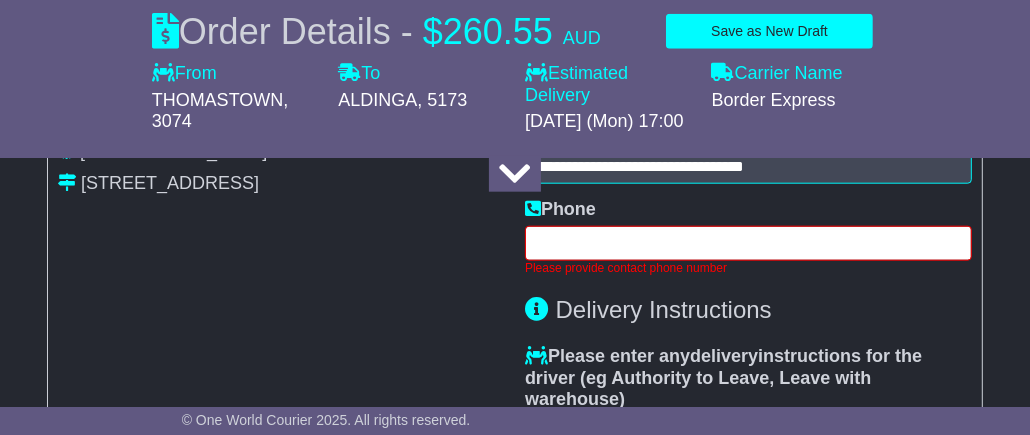 click at bounding box center [748, 243] 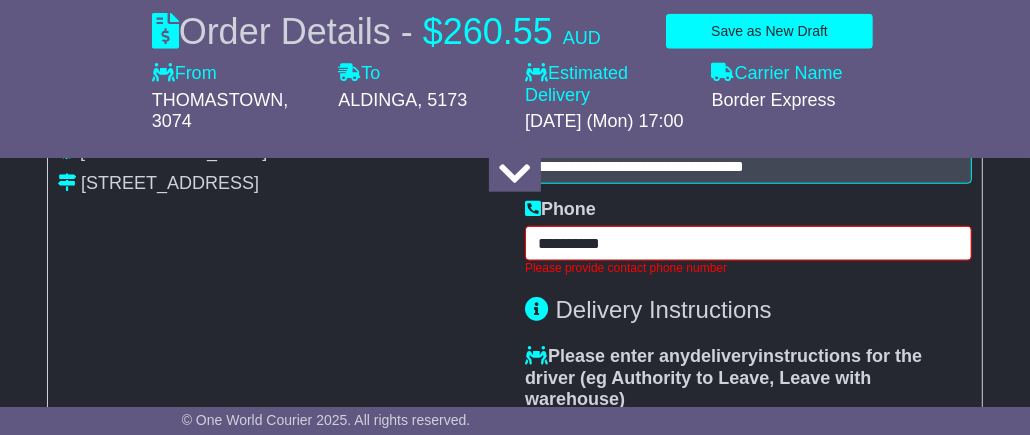 type on "**********" 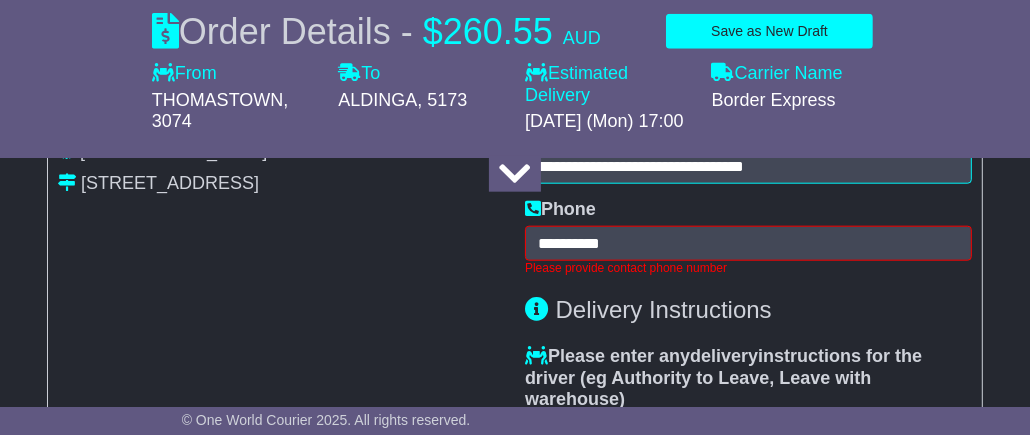 click on "**********" at bounding box center [281, 248] 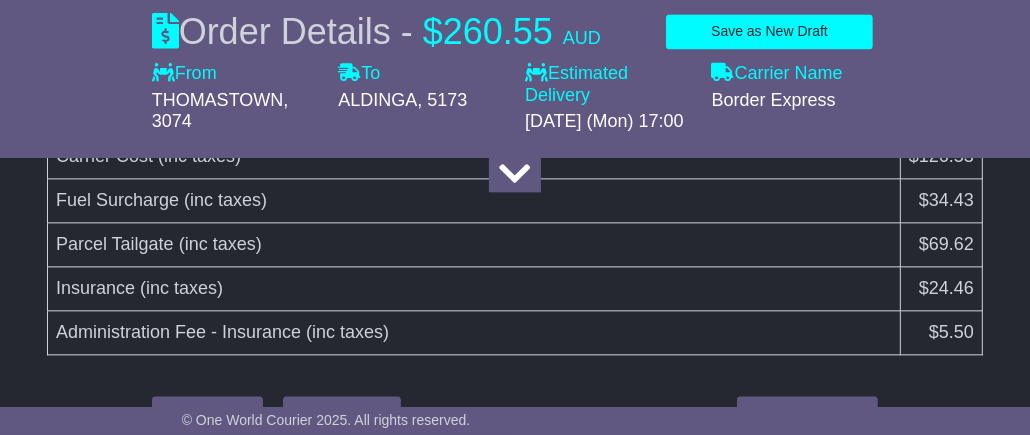 scroll, scrollTop: 3028, scrollLeft: 0, axis: vertical 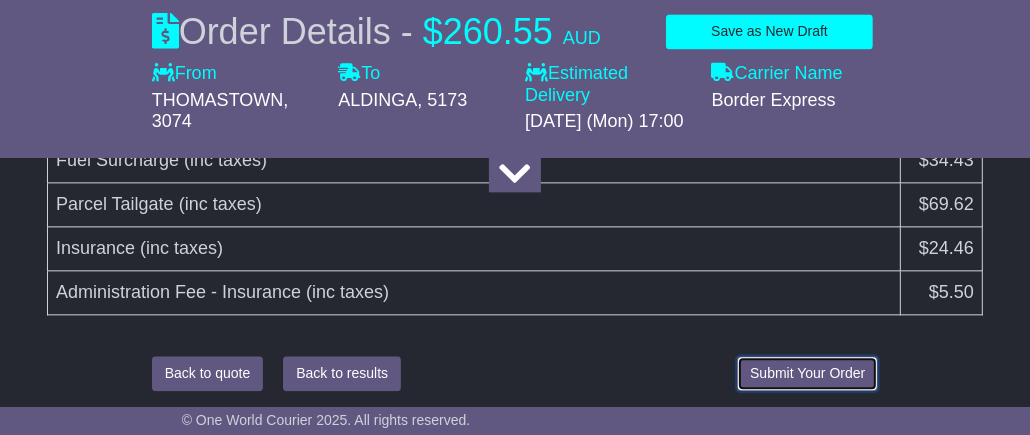 click on "Submit Your Order" at bounding box center (807, 373) 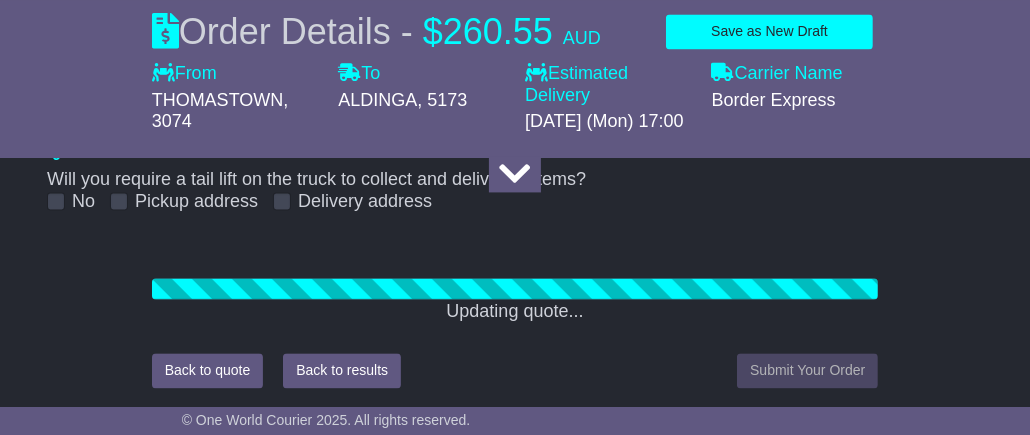 scroll, scrollTop: 3028, scrollLeft: 0, axis: vertical 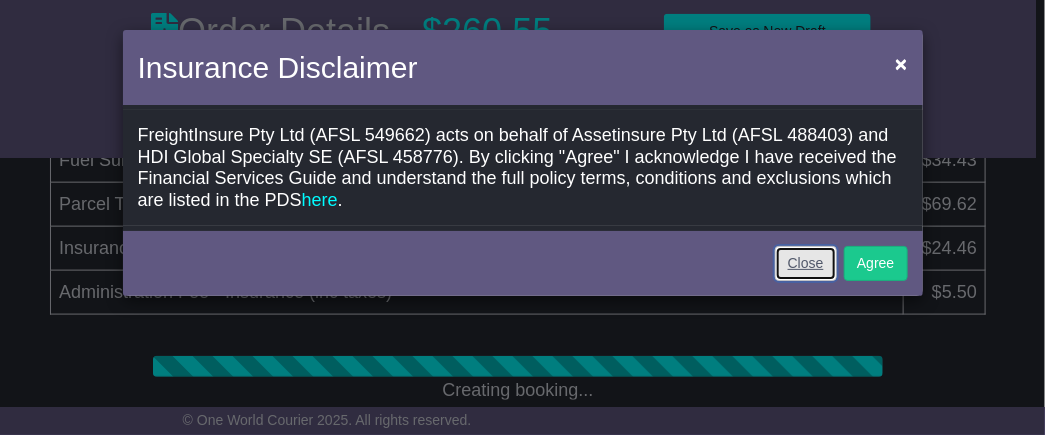 click on "Close" 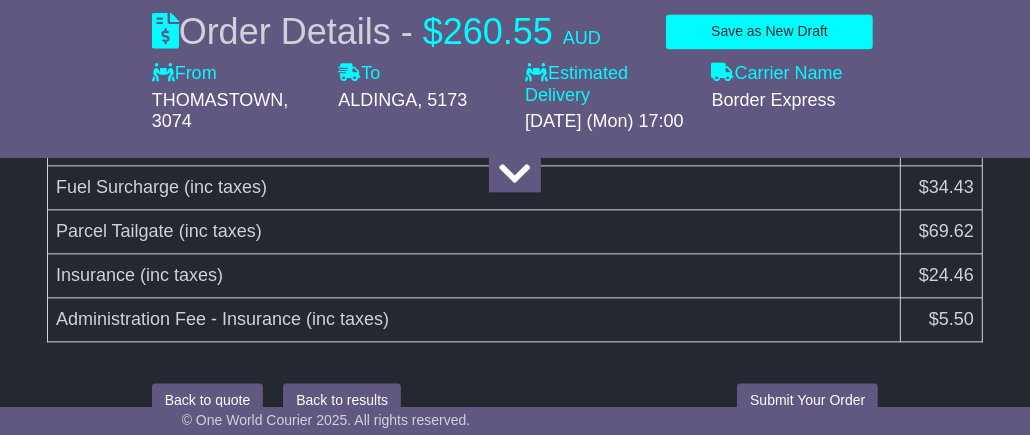 scroll, scrollTop: 3028, scrollLeft: 0, axis: vertical 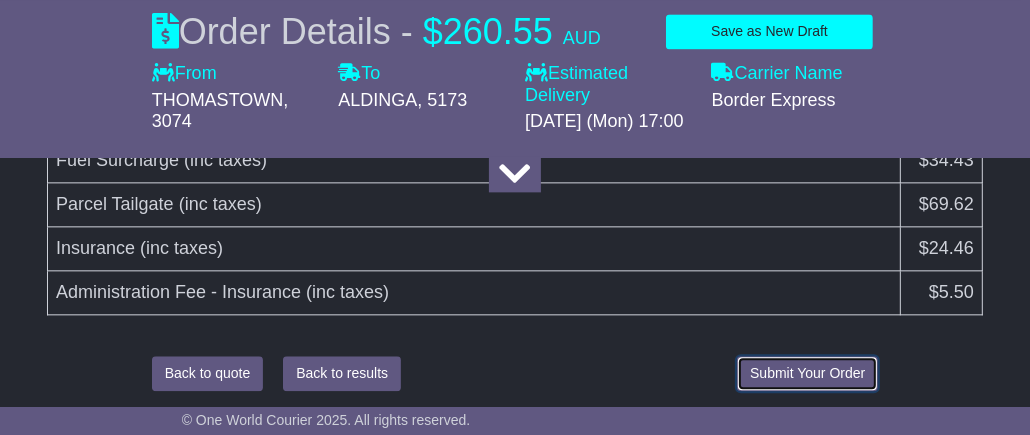 click on "Submit Your Order" at bounding box center [807, 373] 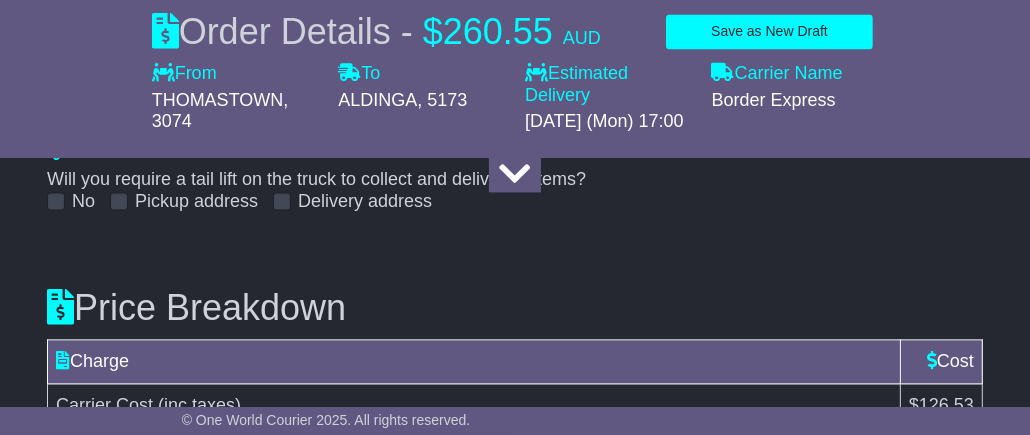 scroll, scrollTop: 3028, scrollLeft: 0, axis: vertical 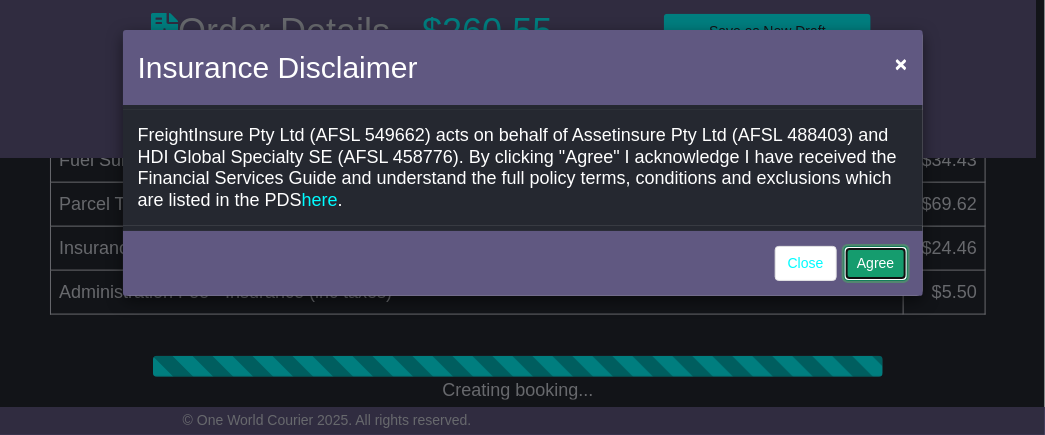 click on "Agree" 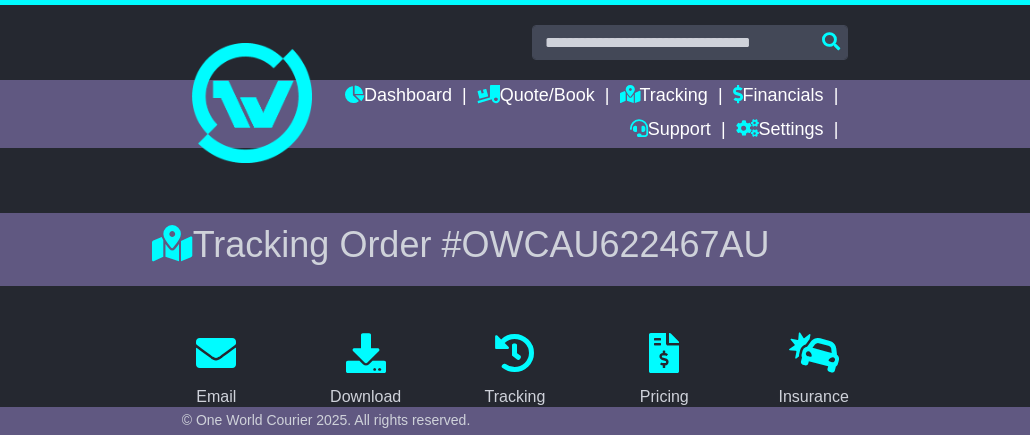 scroll, scrollTop: 0, scrollLeft: 0, axis: both 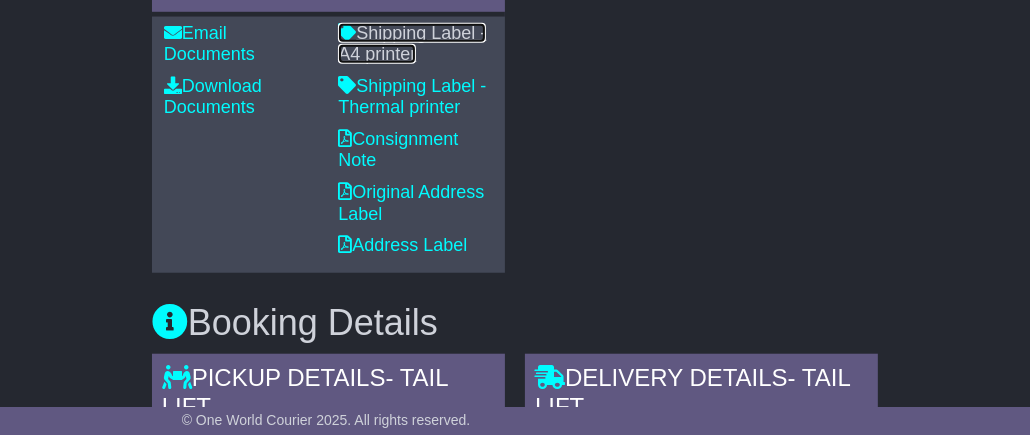 click on "Shipping Label - A4 printer" at bounding box center (412, 44) 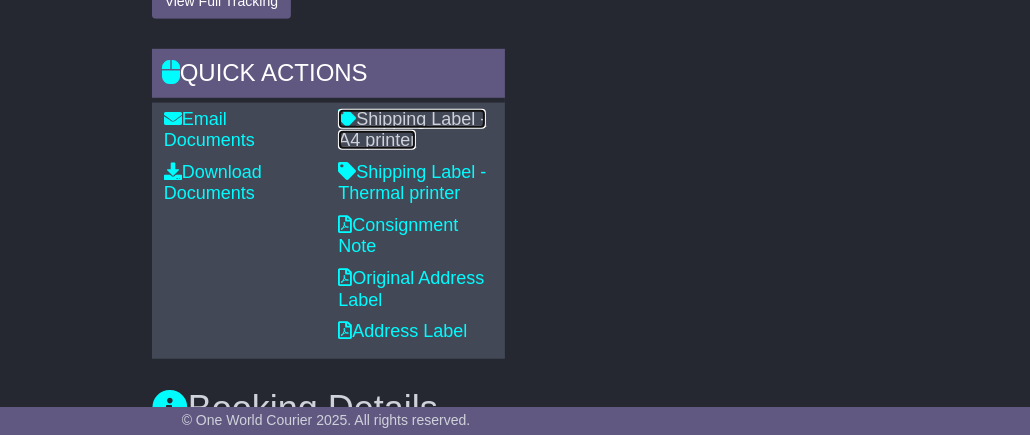 scroll, scrollTop: 900, scrollLeft: 0, axis: vertical 